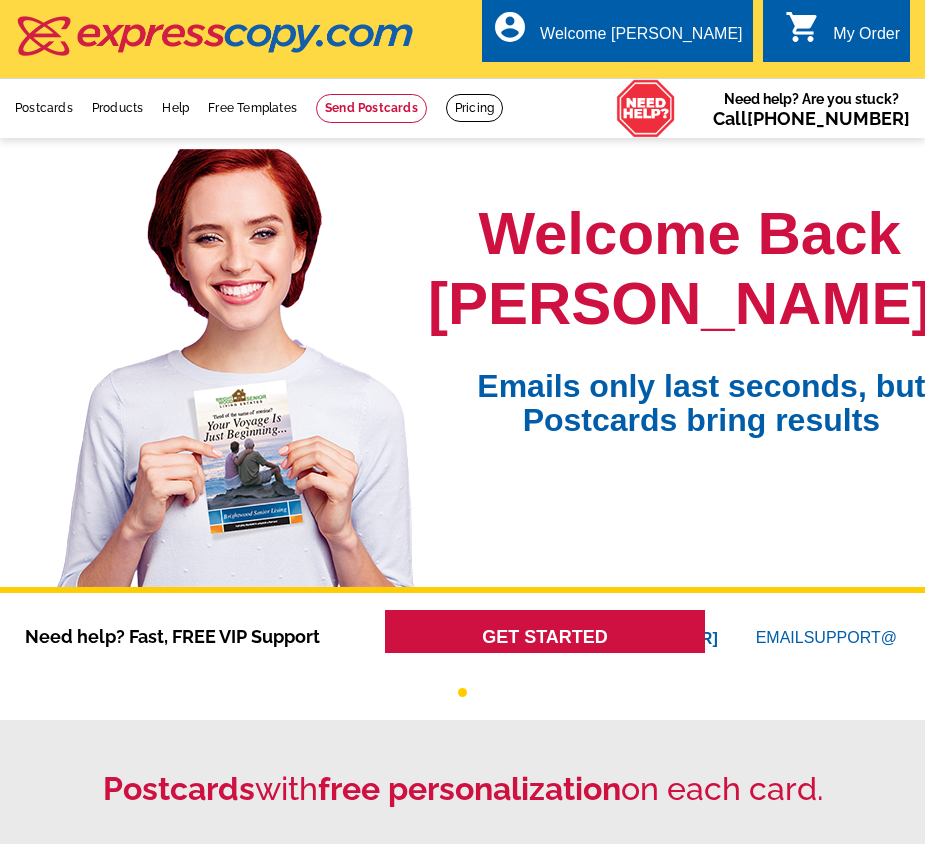 scroll, scrollTop: 0, scrollLeft: 0, axis: both 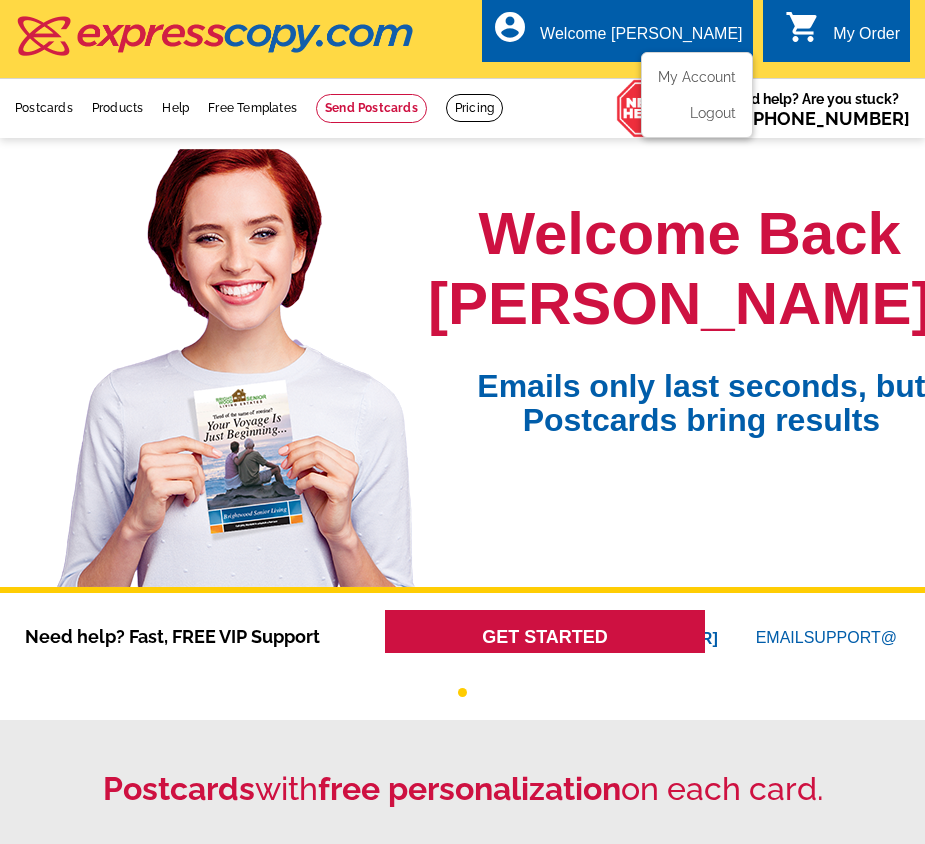 click on "Welcome [PERSON_NAME]" at bounding box center (641, 39) 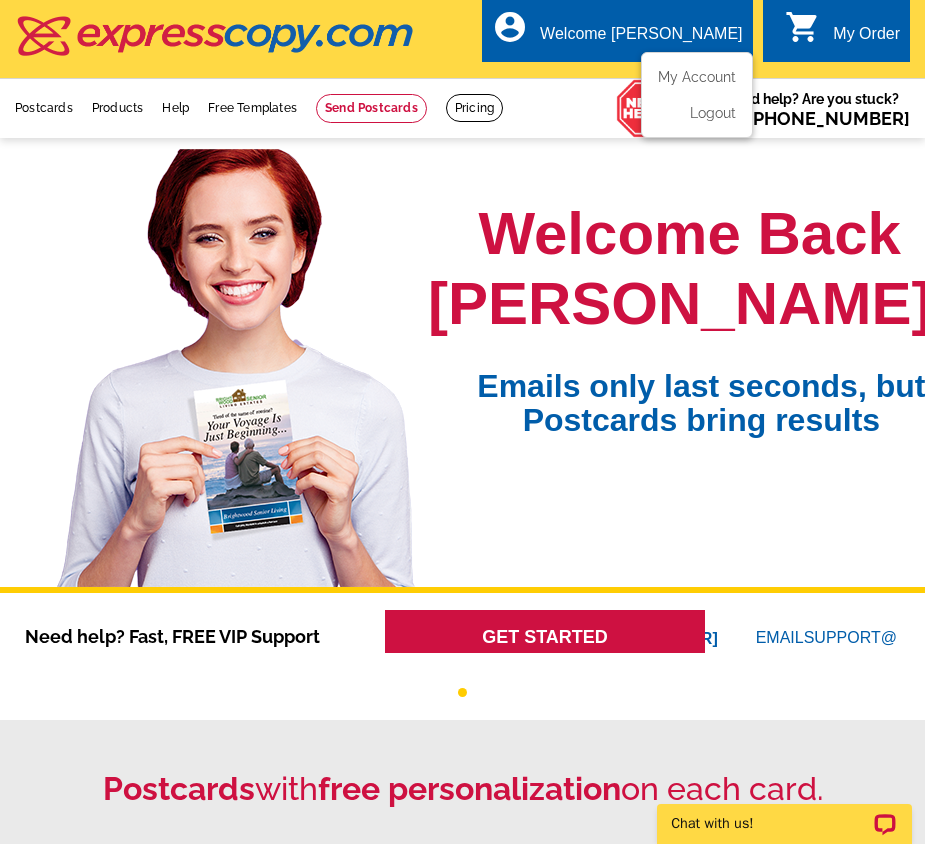 scroll, scrollTop: 0, scrollLeft: 0, axis: both 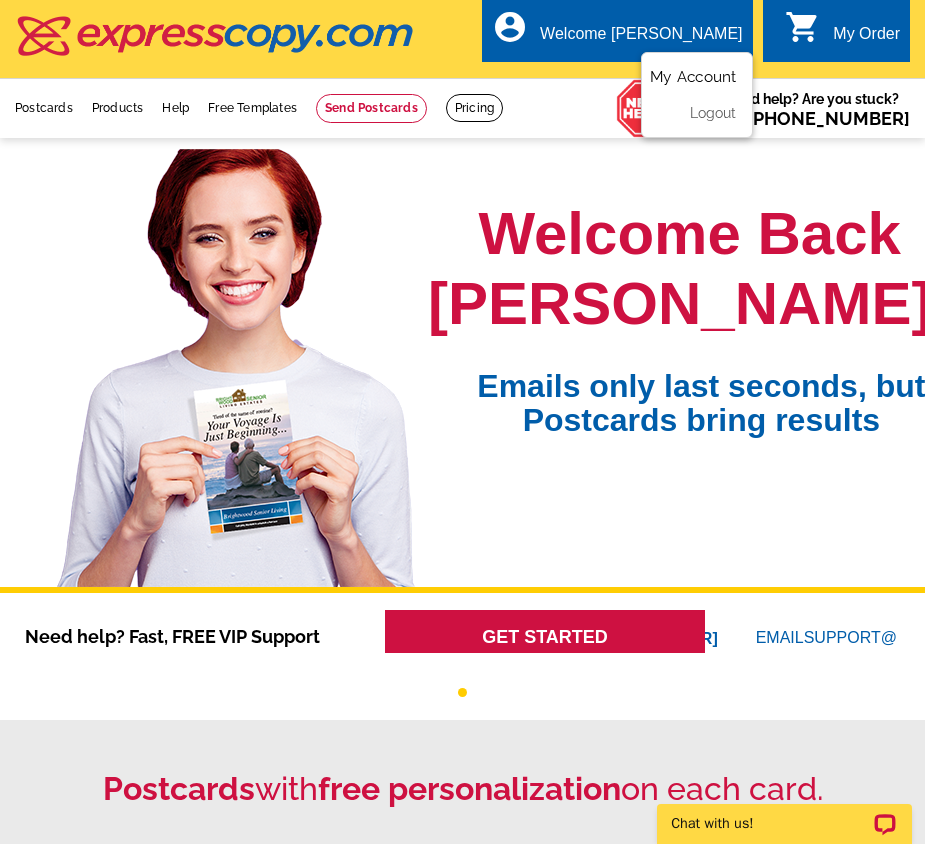 click on "My Account" at bounding box center [693, 77] 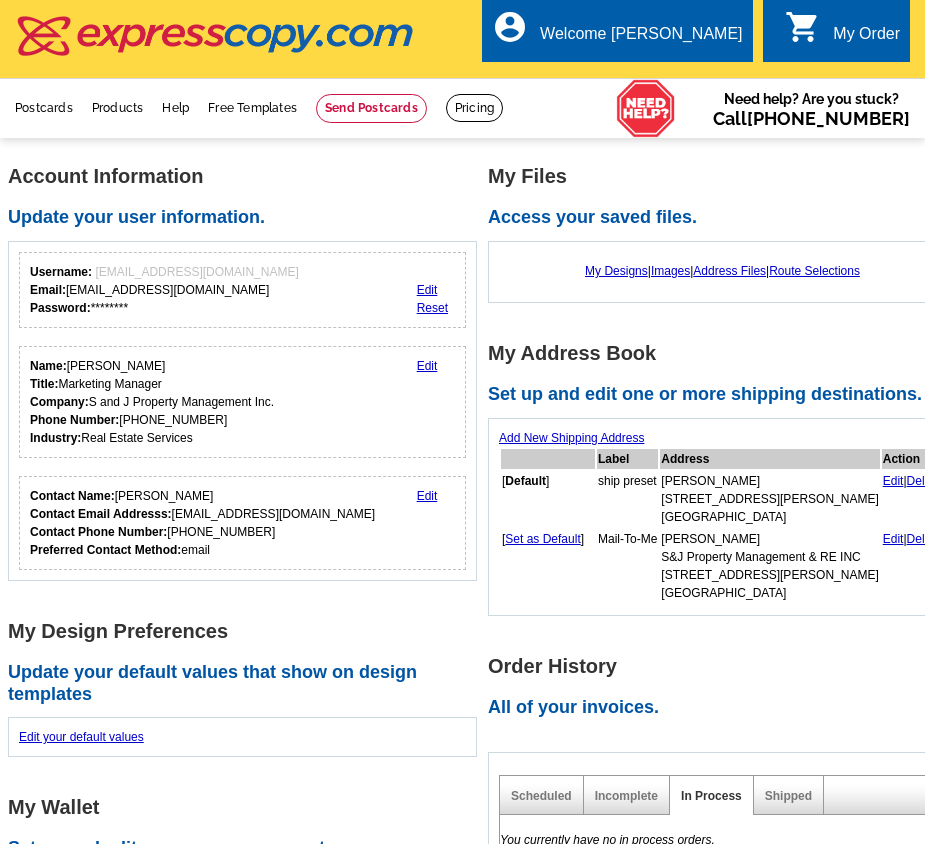 scroll, scrollTop: 0, scrollLeft: 0, axis: both 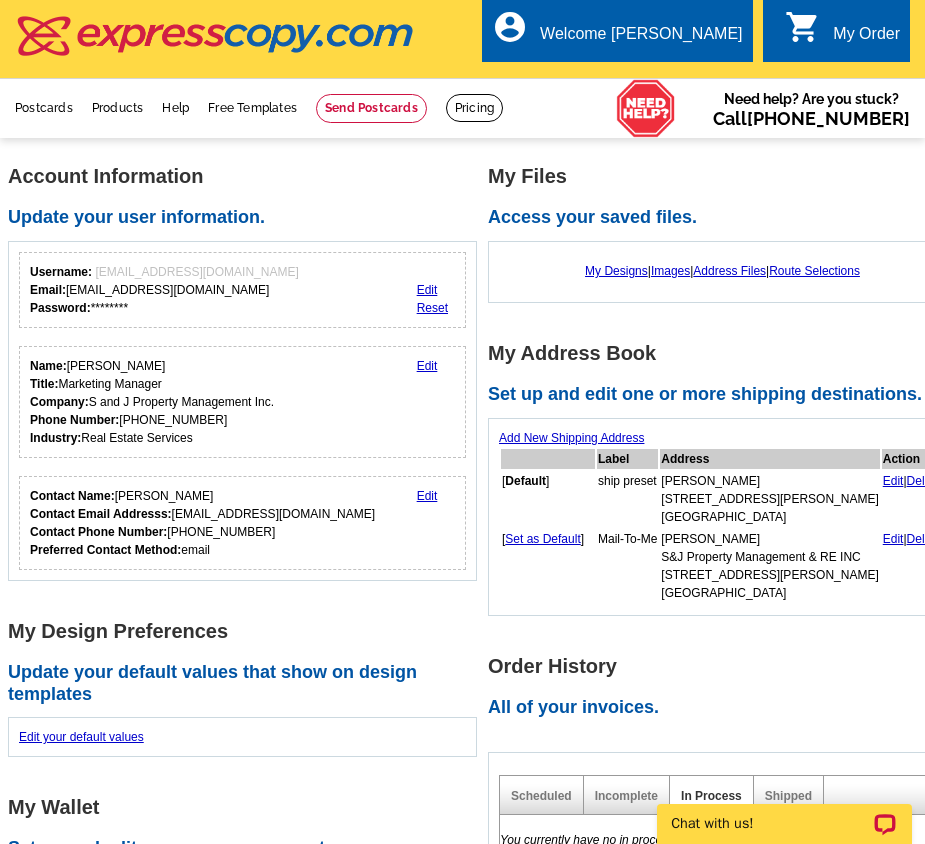 click on "Account Information" at bounding box center (248, 176) 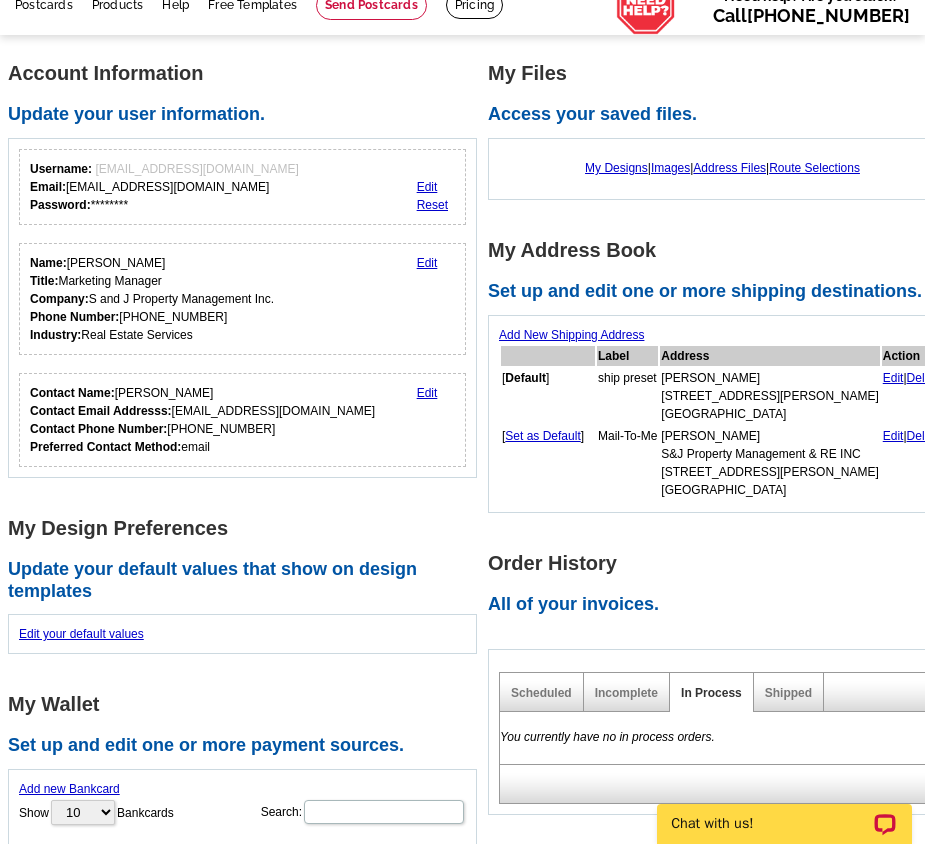 scroll, scrollTop: 0, scrollLeft: 0, axis: both 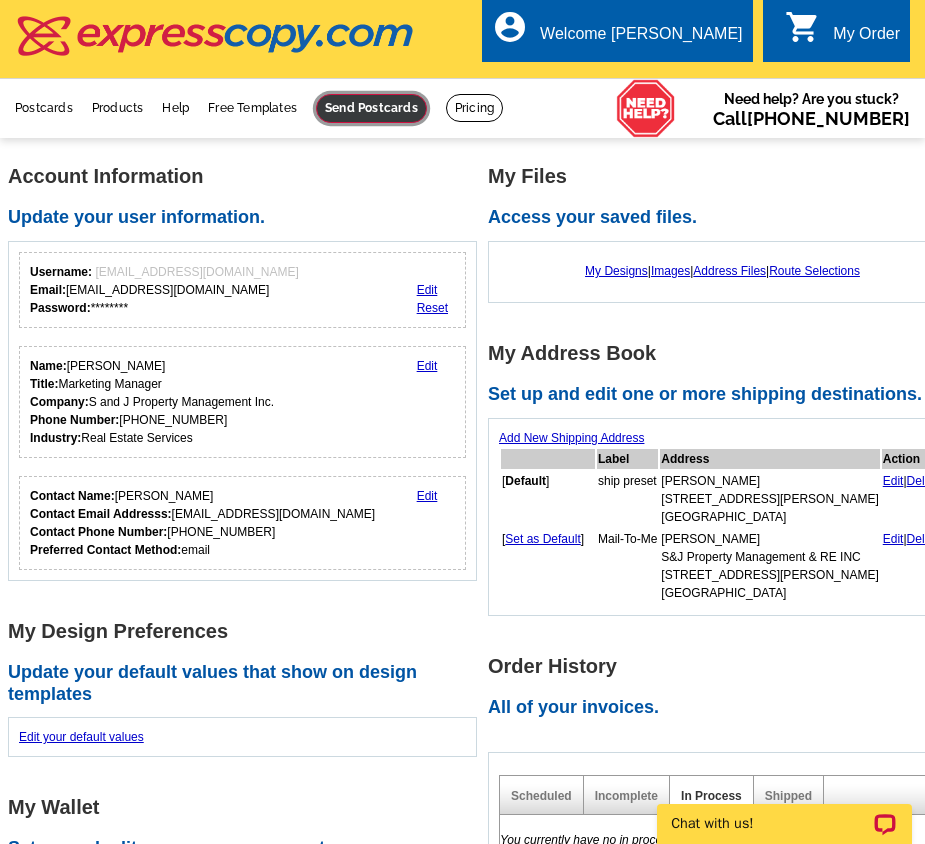 click at bounding box center (371, 108) 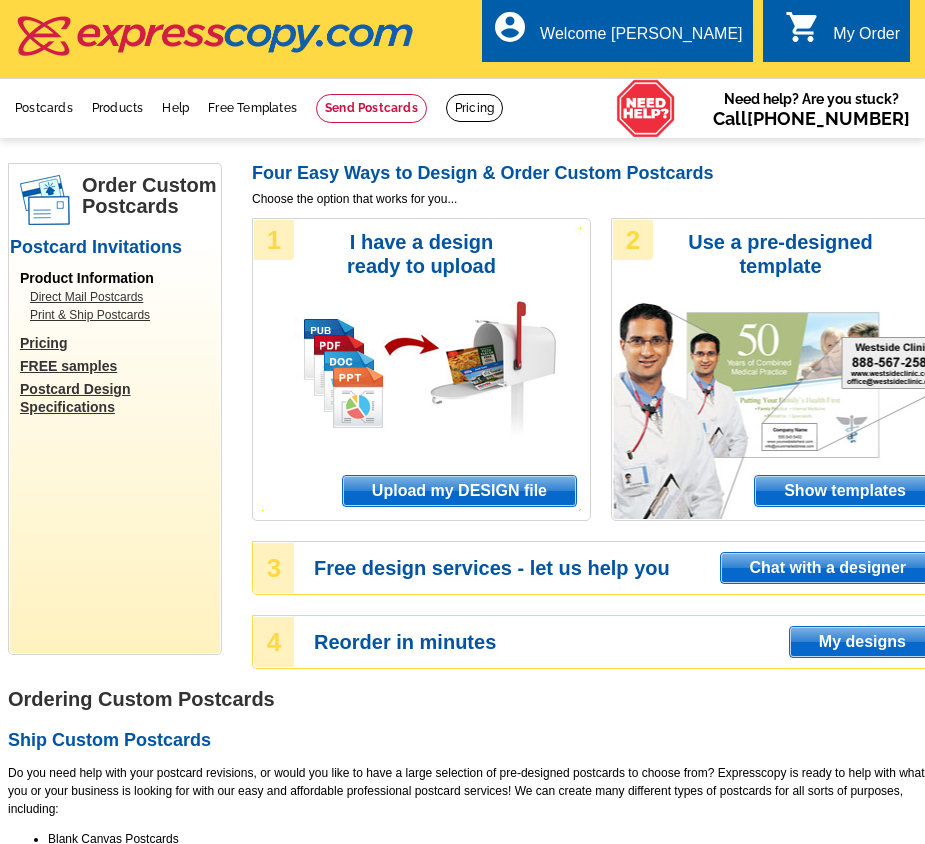 scroll, scrollTop: 0, scrollLeft: 0, axis: both 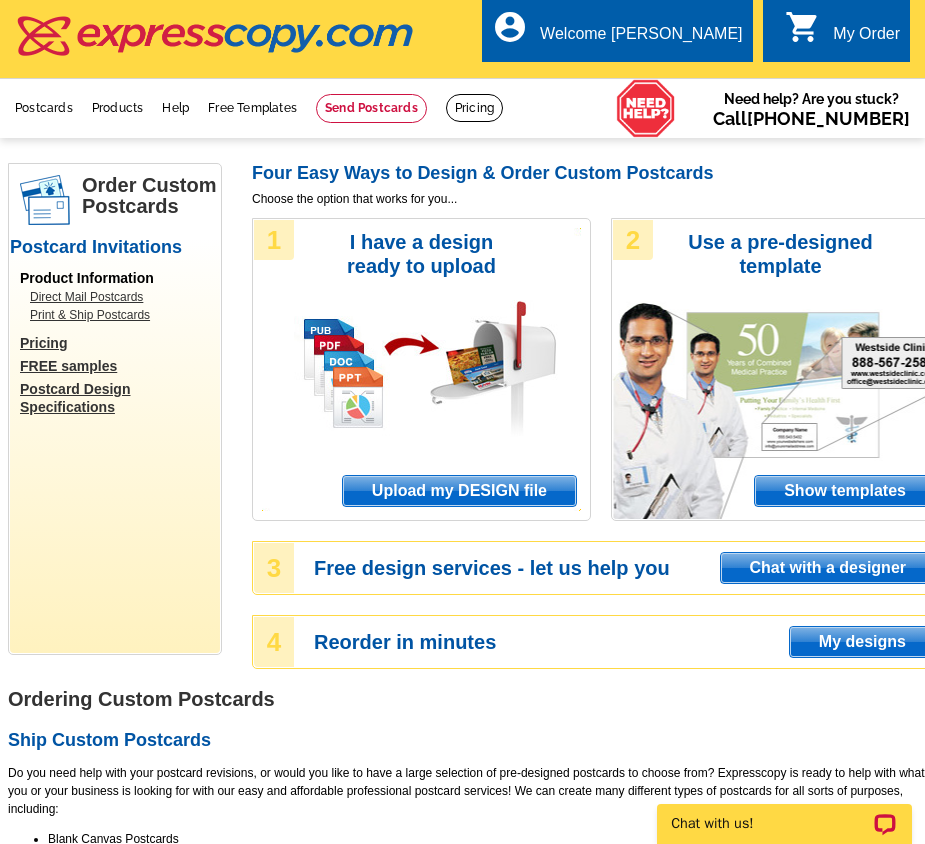 click on "Upload my DESIGN file" at bounding box center [459, 491] 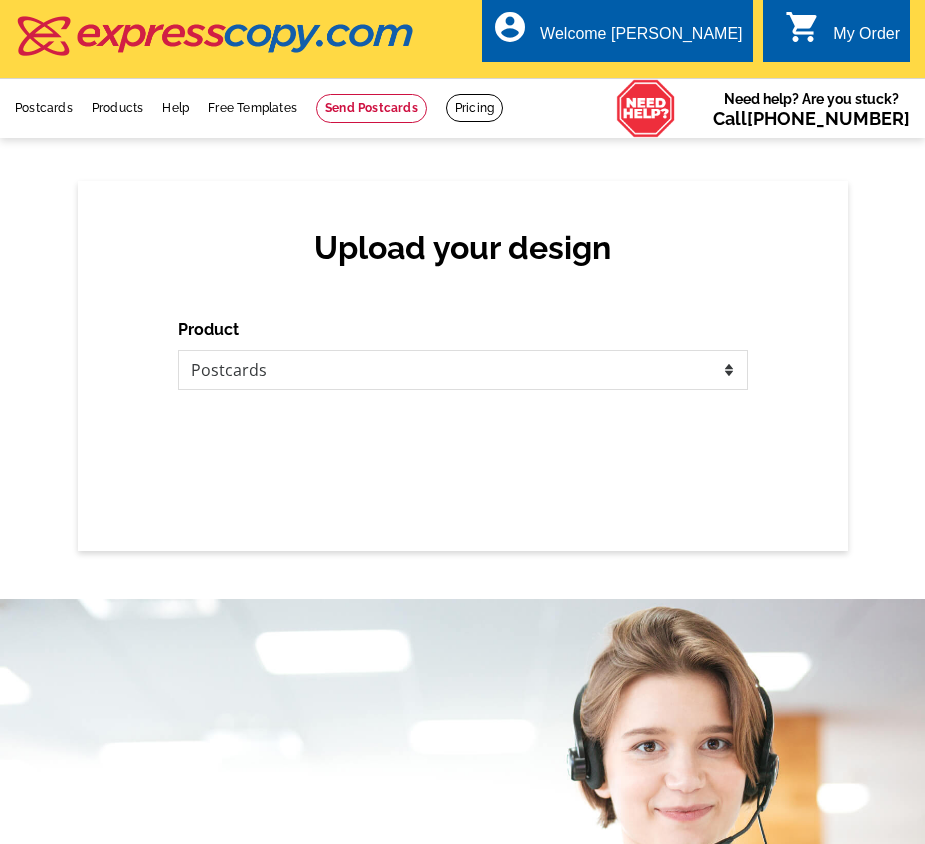 scroll, scrollTop: 0, scrollLeft: 0, axis: both 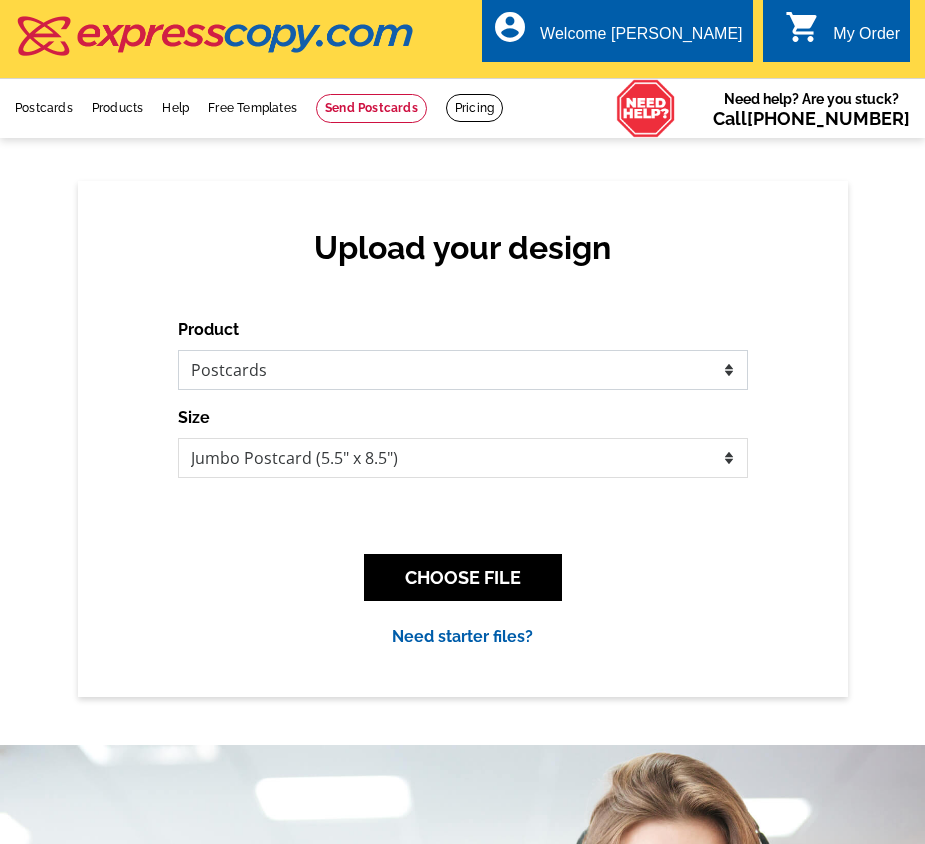 click on "Please select the type of file...
Postcards
Business Cards
Letters and flyers
Greeting Cards
Door Hangers" at bounding box center [463, 370] 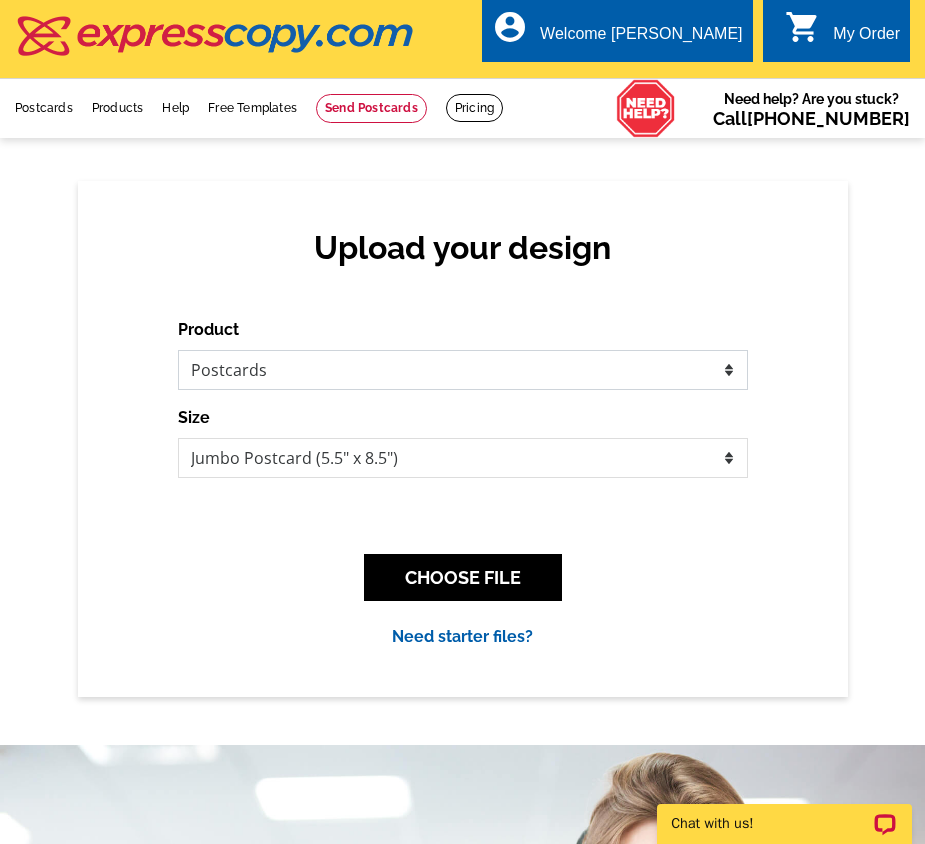 scroll, scrollTop: 0, scrollLeft: 0, axis: both 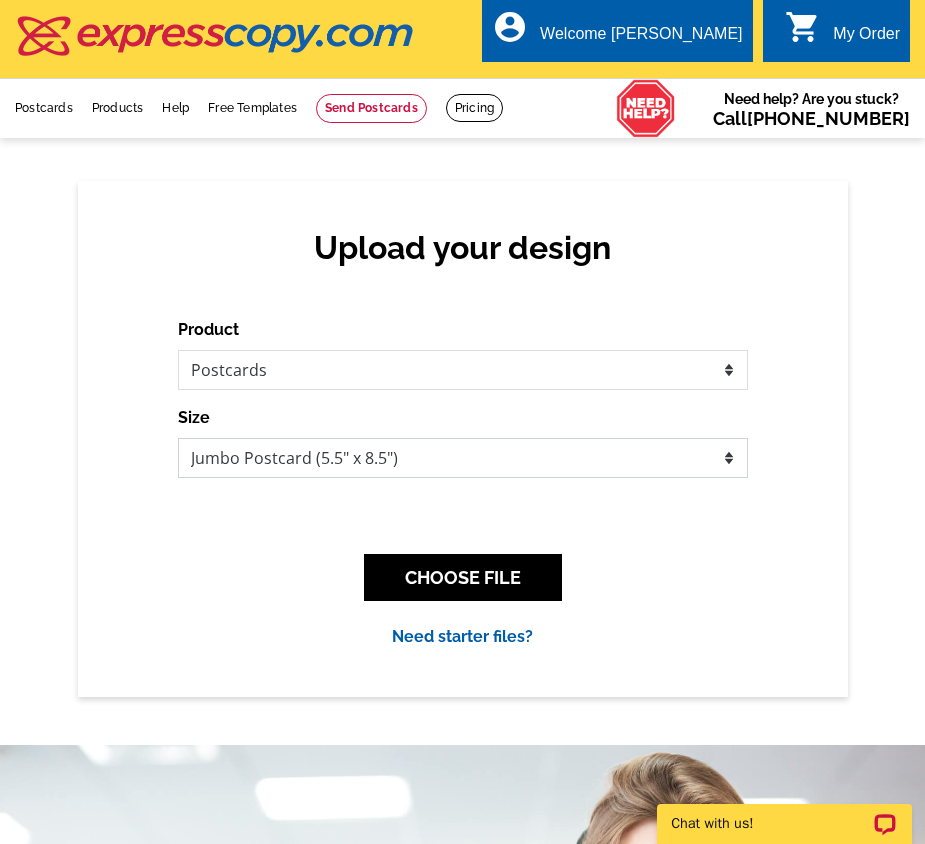 click on "Jumbo Postcard (5.5" x 8.5") Regular Postcard (4.25" x 5.6") Panoramic Postcard (5.75" x 11.25") Giant Postcard (8.5" x 11") EDDM Postcard (6.125" x 8.25")" at bounding box center (463, 458) 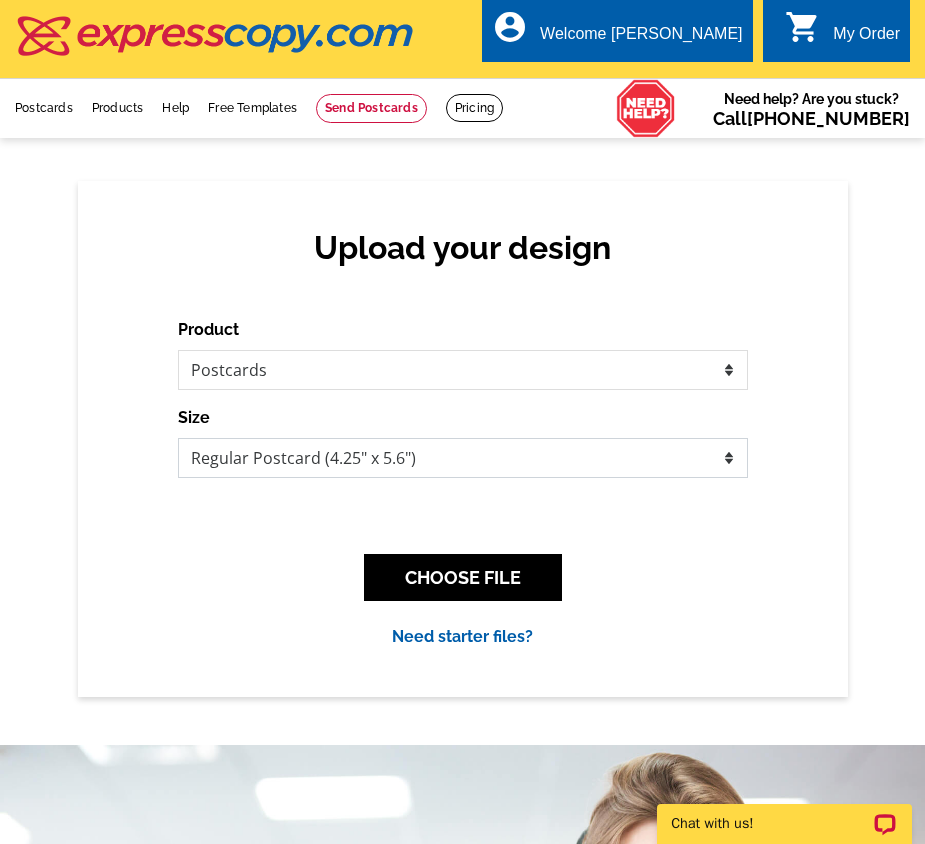 click on "Jumbo Postcard (5.5" x 8.5") Regular Postcard (4.25" x 5.6") Panoramic Postcard (5.75" x 11.25") Giant Postcard (8.5" x 11") EDDM Postcard (6.125" x 8.25")" at bounding box center (463, 458) 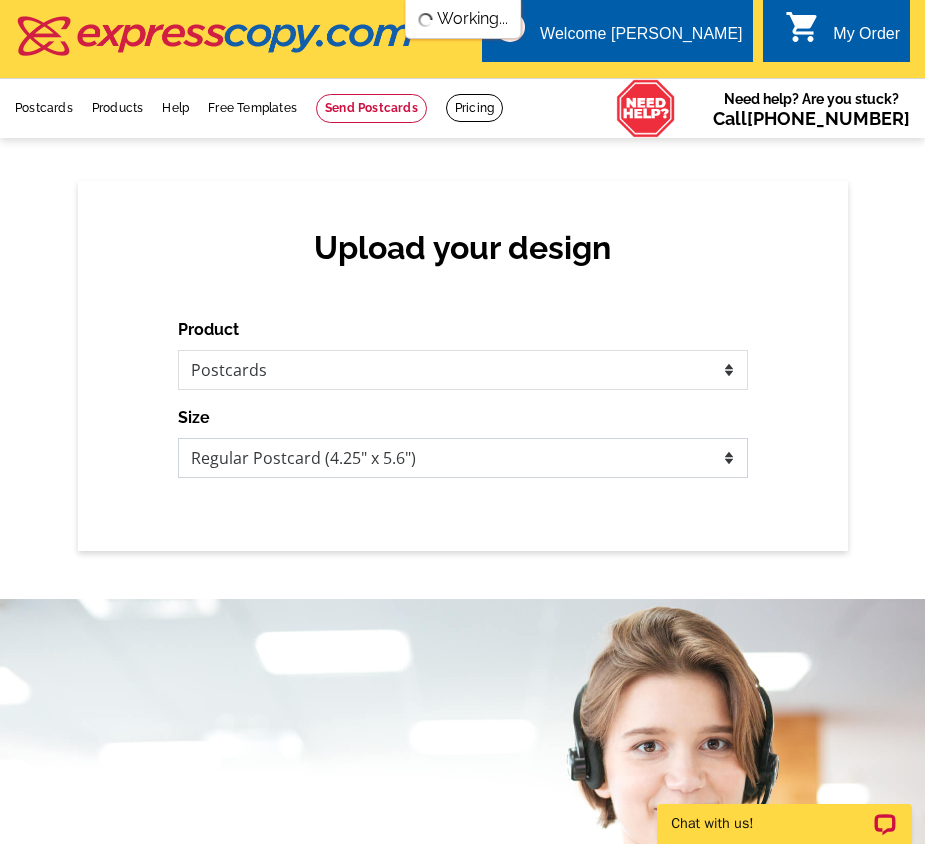 scroll, scrollTop: 0, scrollLeft: 0, axis: both 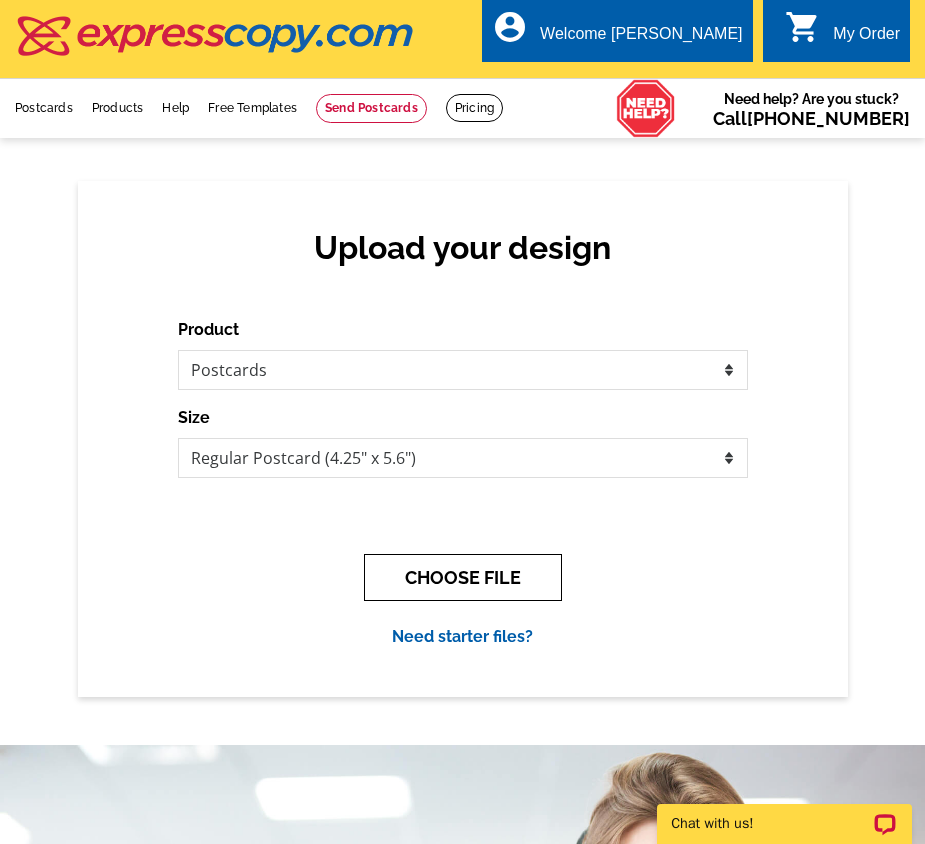click on "CHOOSE FILE" at bounding box center (463, 577) 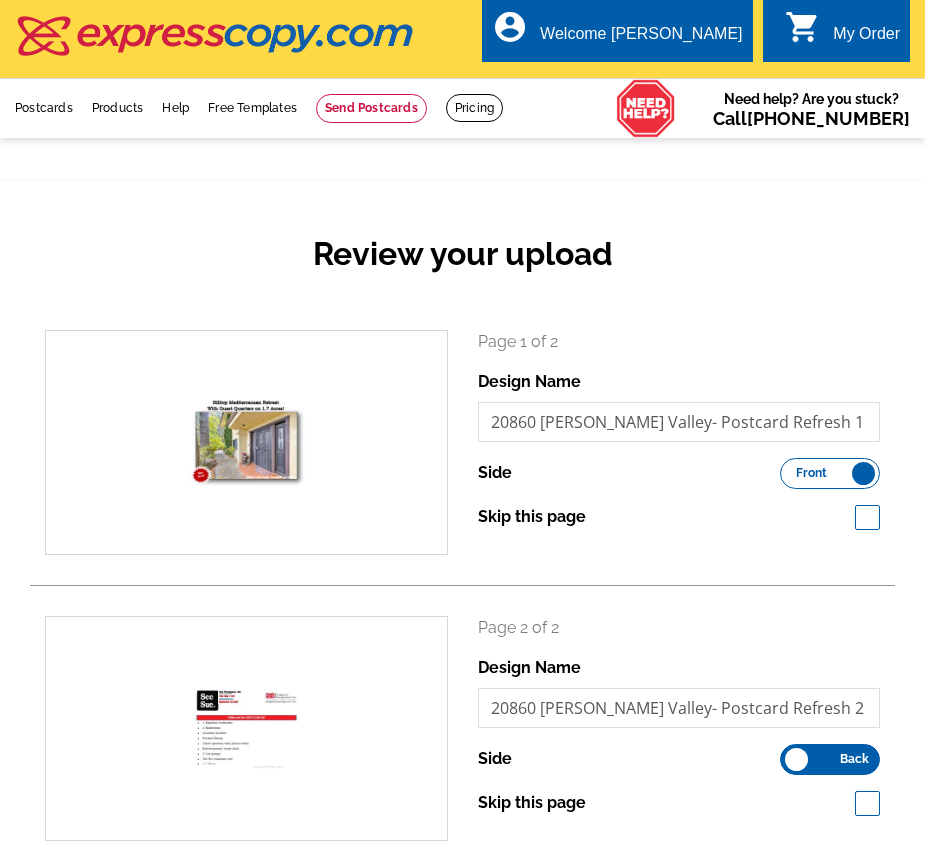 scroll, scrollTop: 0, scrollLeft: 0, axis: both 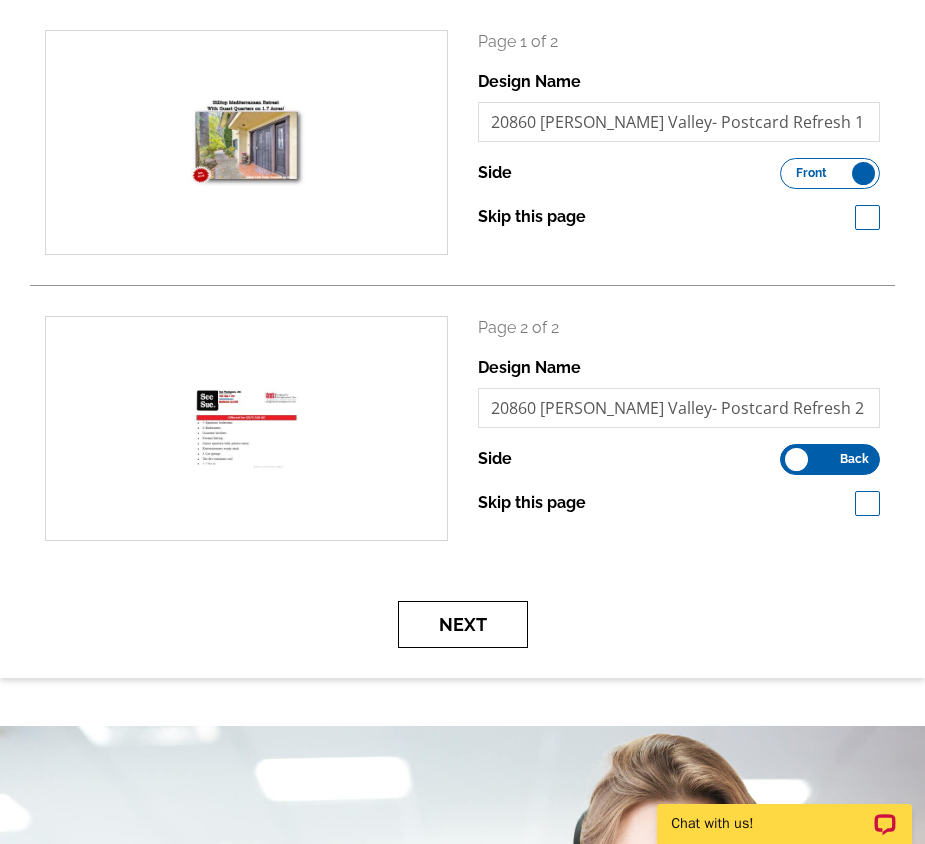 click on "Next" at bounding box center [463, 624] 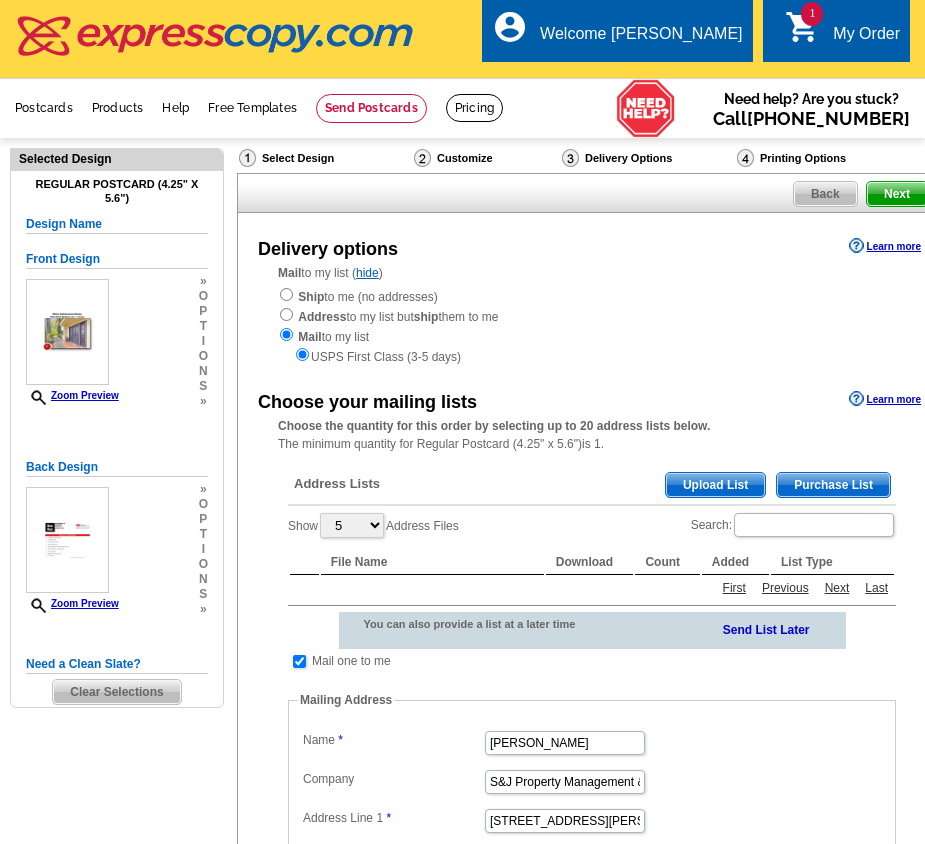 scroll, scrollTop: 0, scrollLeft: 0, axis: both 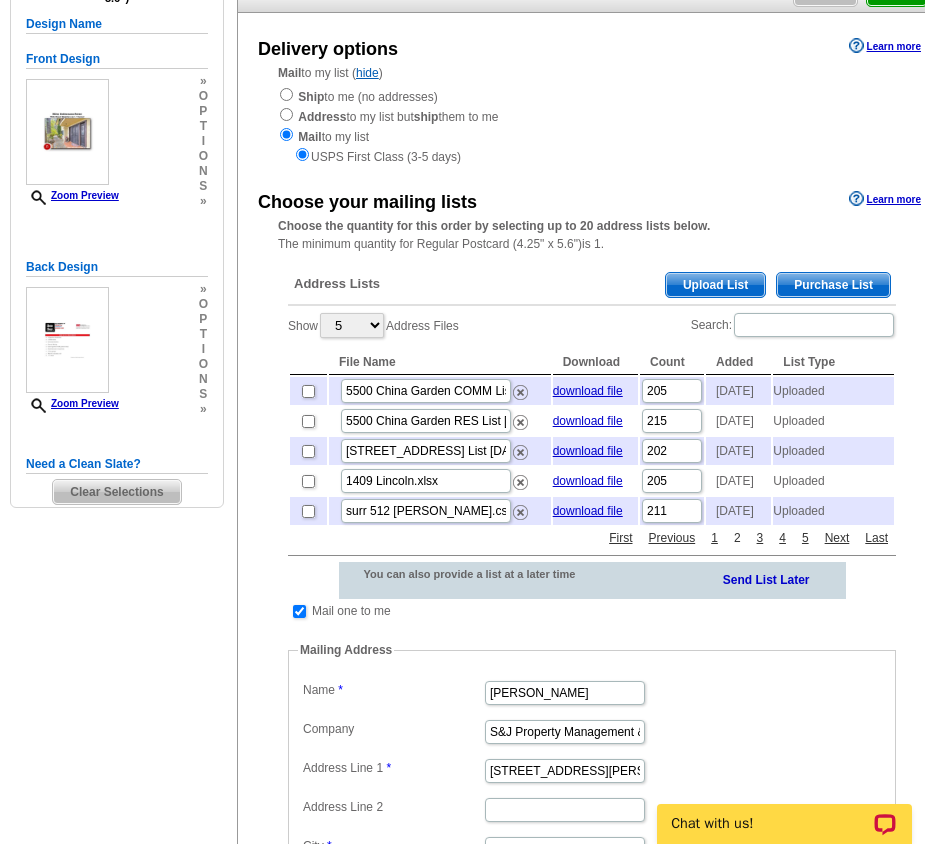 click on "2" at bounding box center (737, 538) 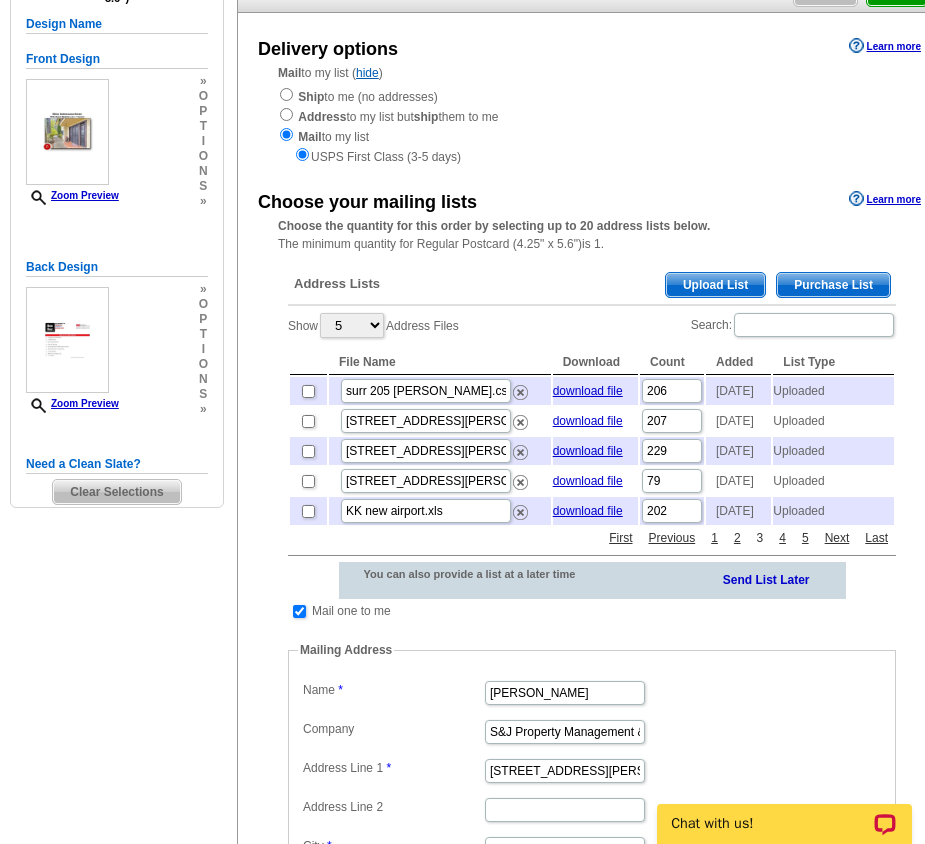 click on "3" at bounding box center [760, 538] 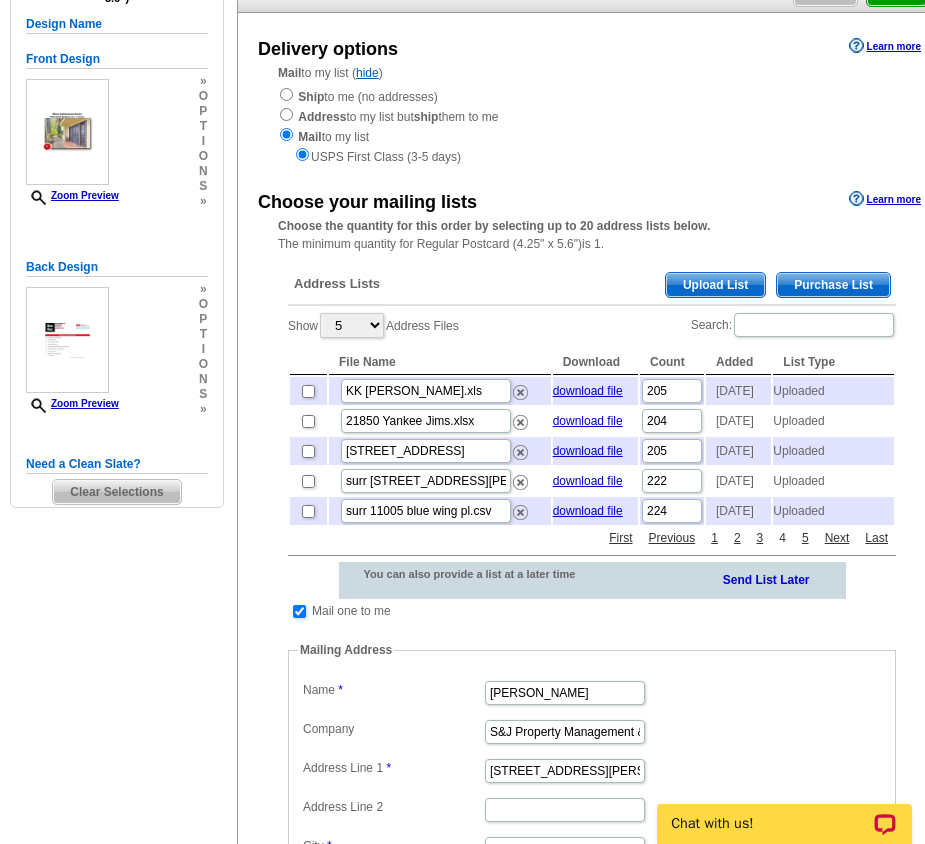 click on "4" at bounding box center (782, 538) 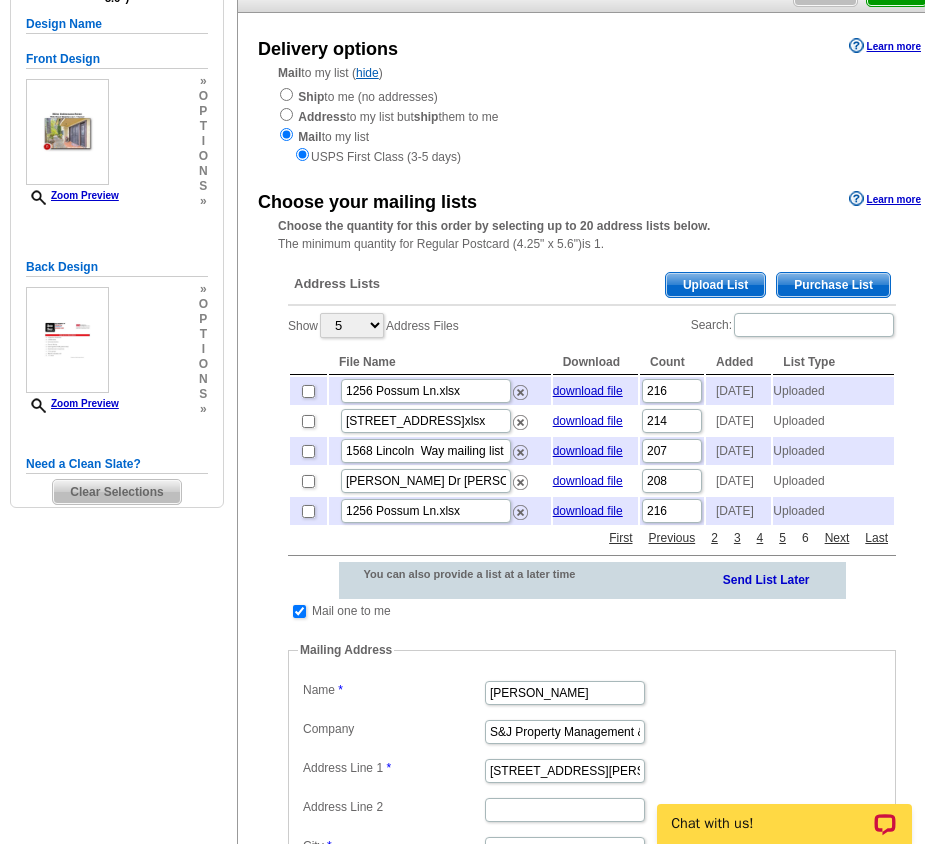 click on "6" at bounding box center (805, 538) 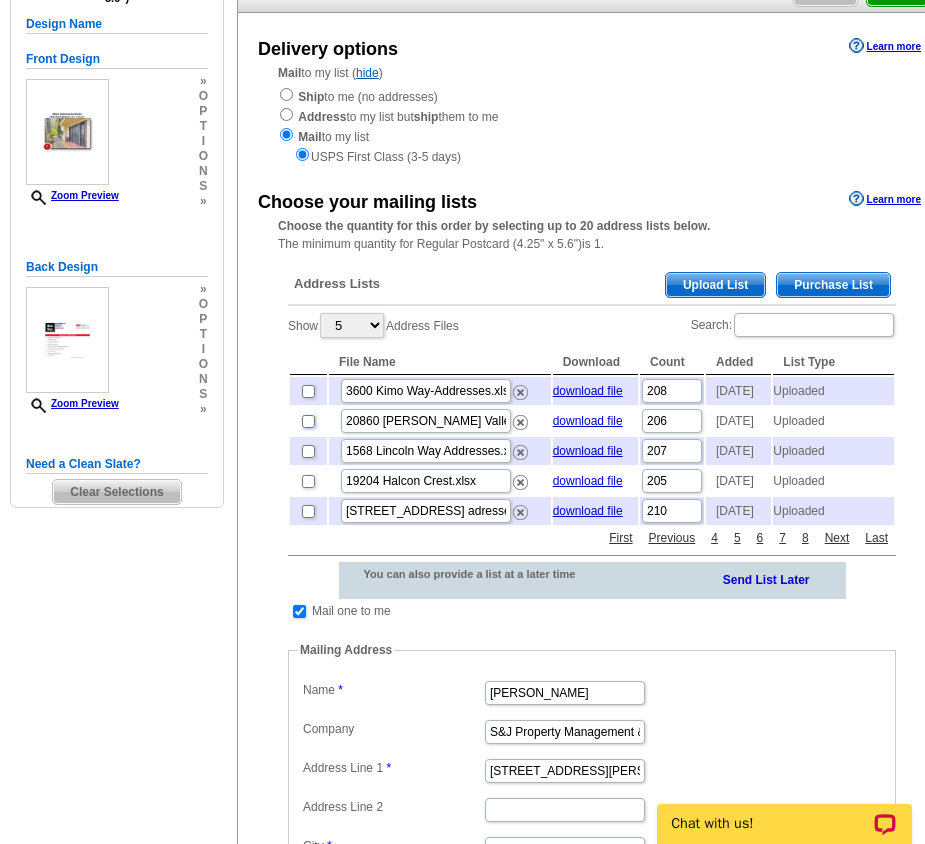 click at bounding box center [308, 421] 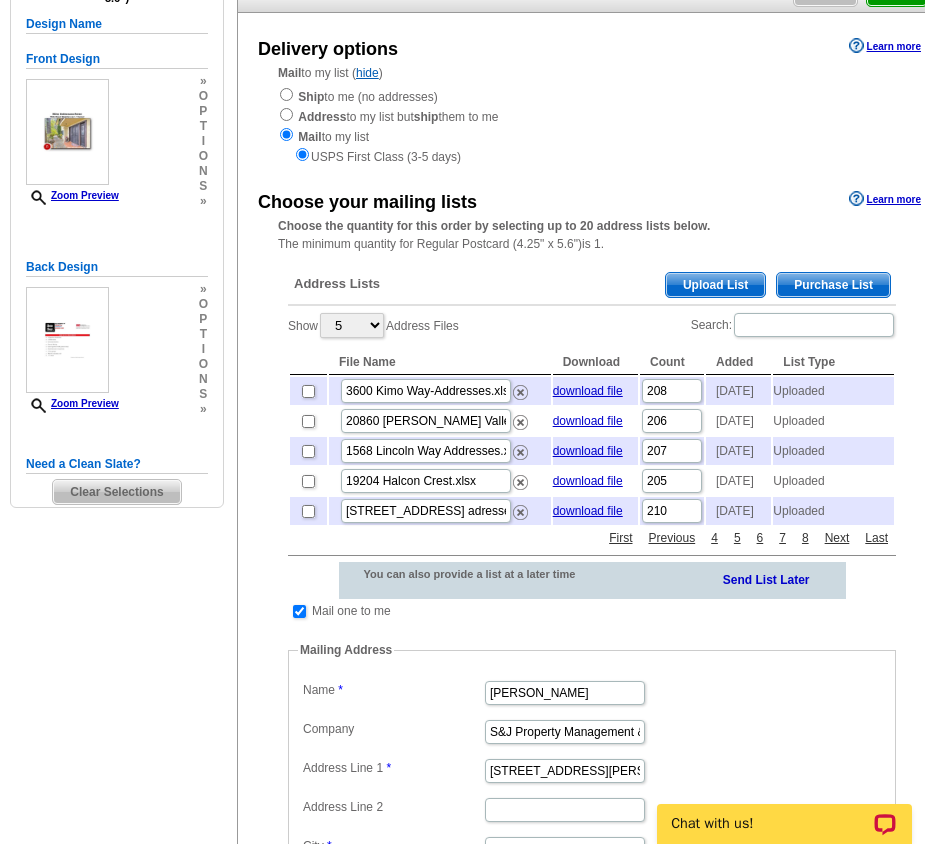 checkbox on "true" 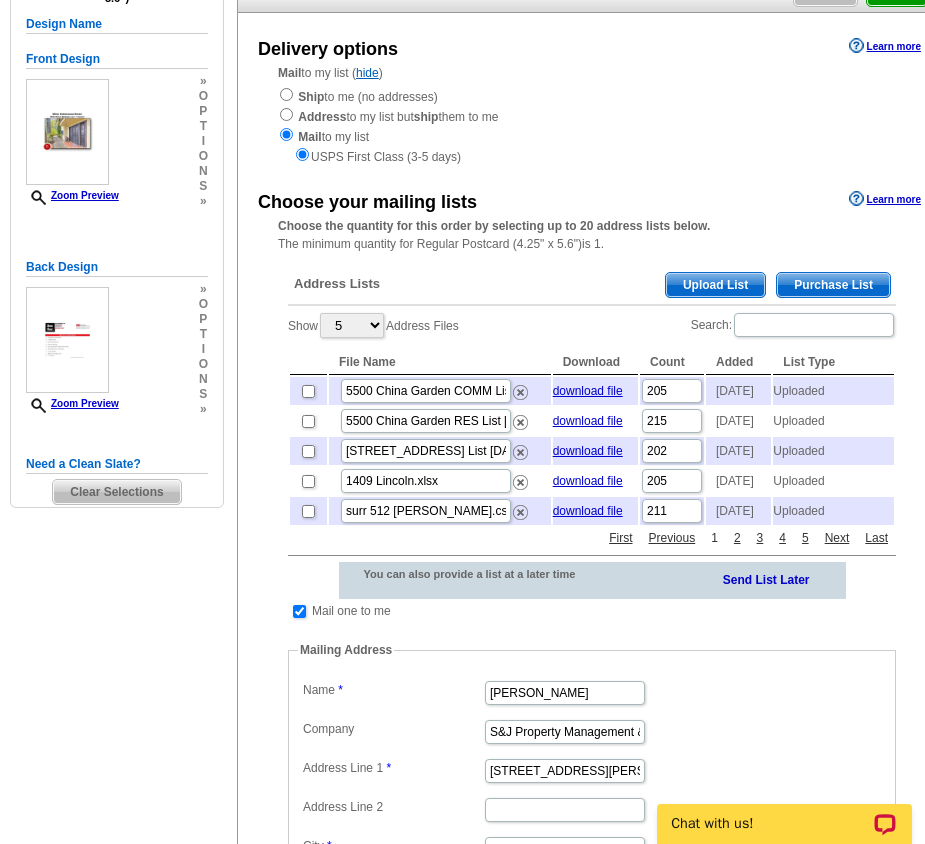 click on "1" at bounding box center (714, 538) 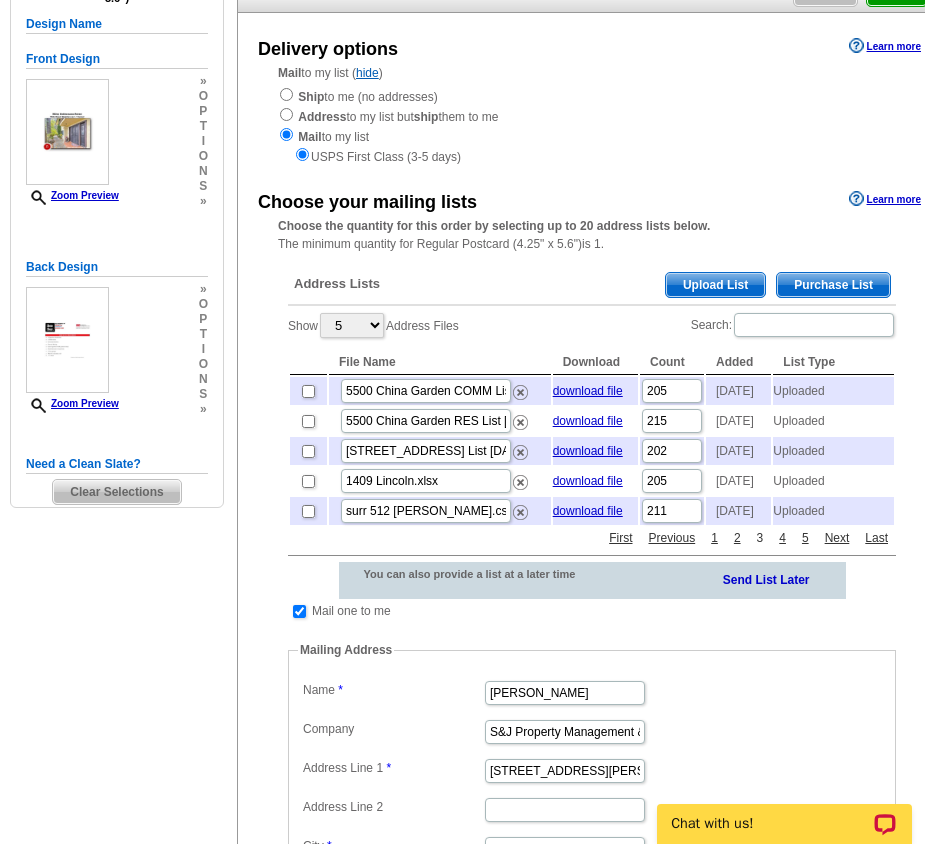 click on "3" at bounding box center [760, 538] 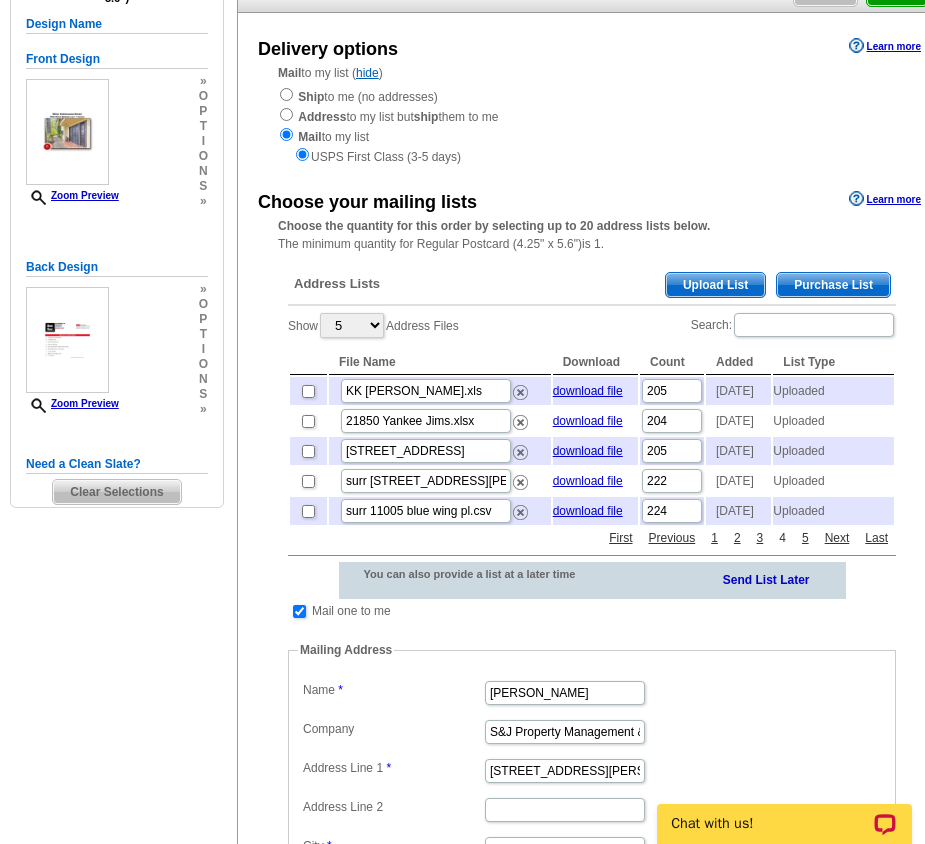 click on "4" at bounding box center (782, 538) 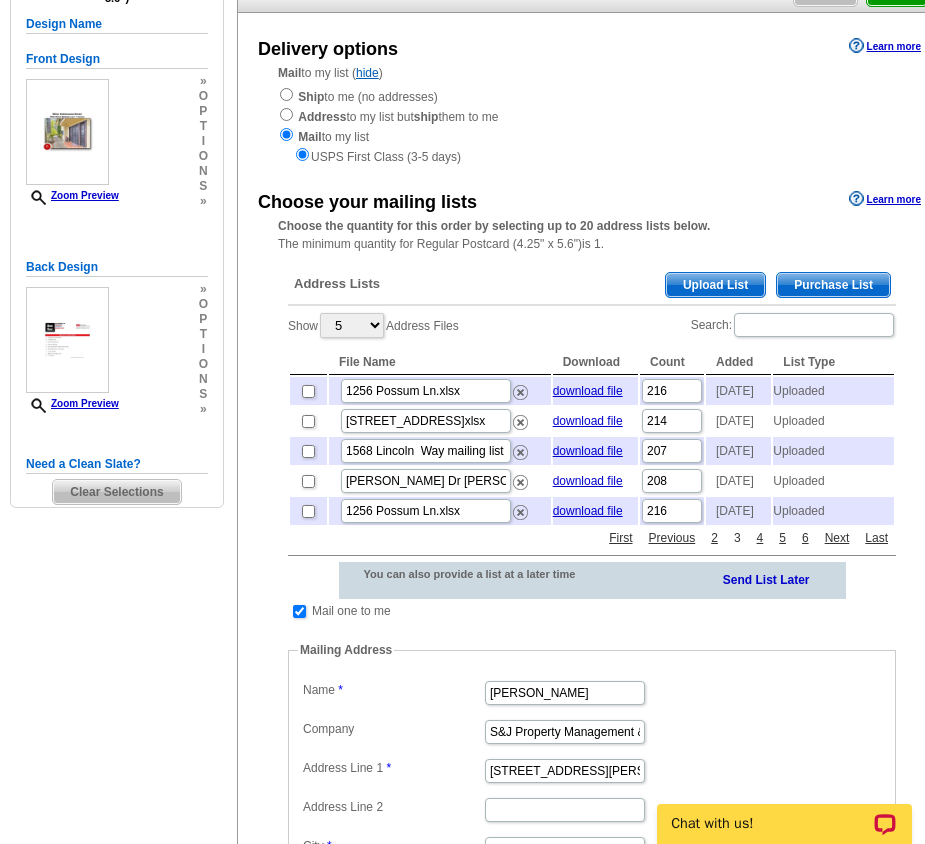 click on "3" at bounding box center (737, 538) 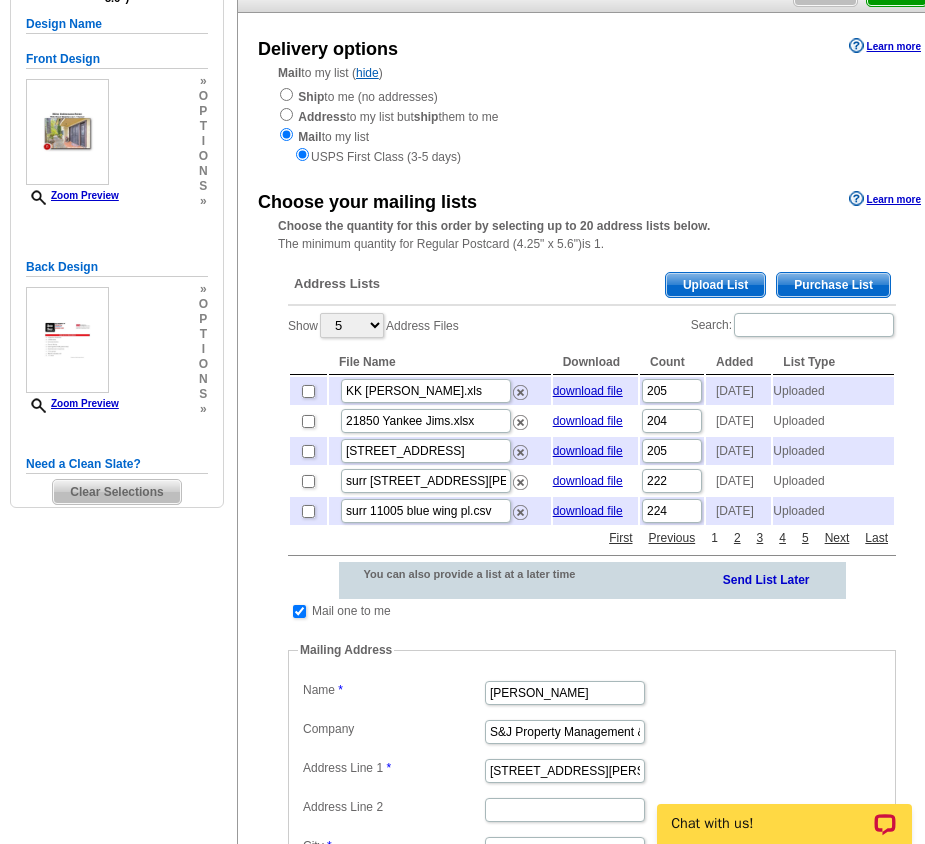click on "1" at bounding box center (714, 538) 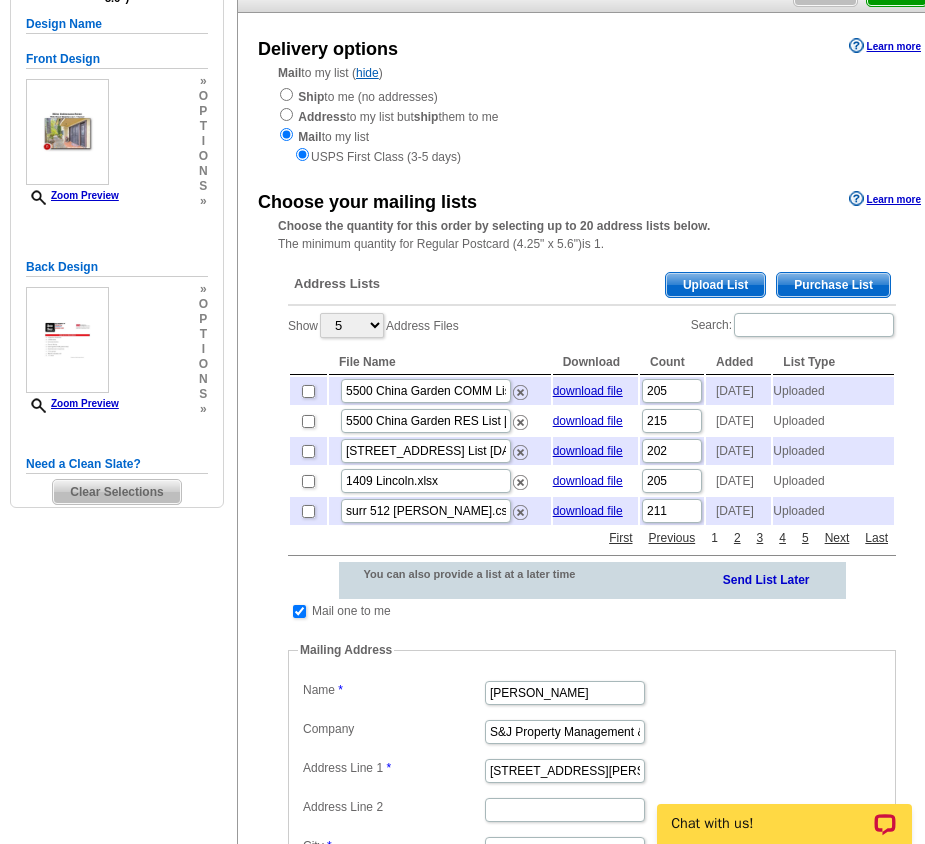 click on "1" at bounding box center (714, 538) 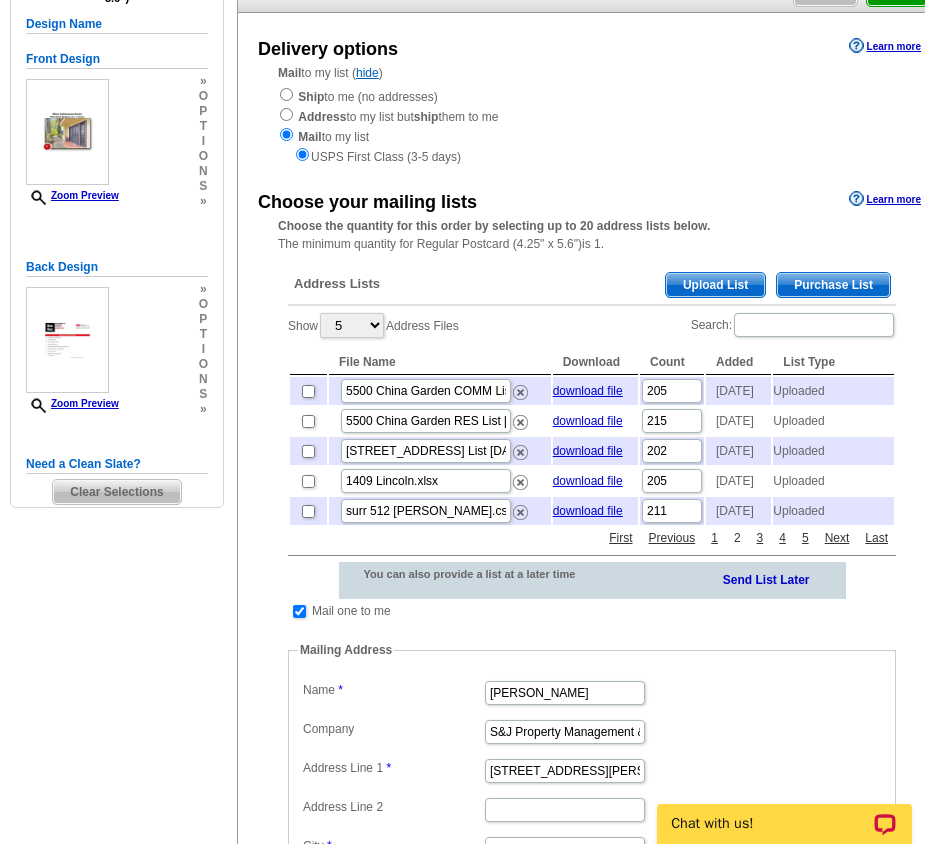 click on "2" at bounding box center [737, 538] 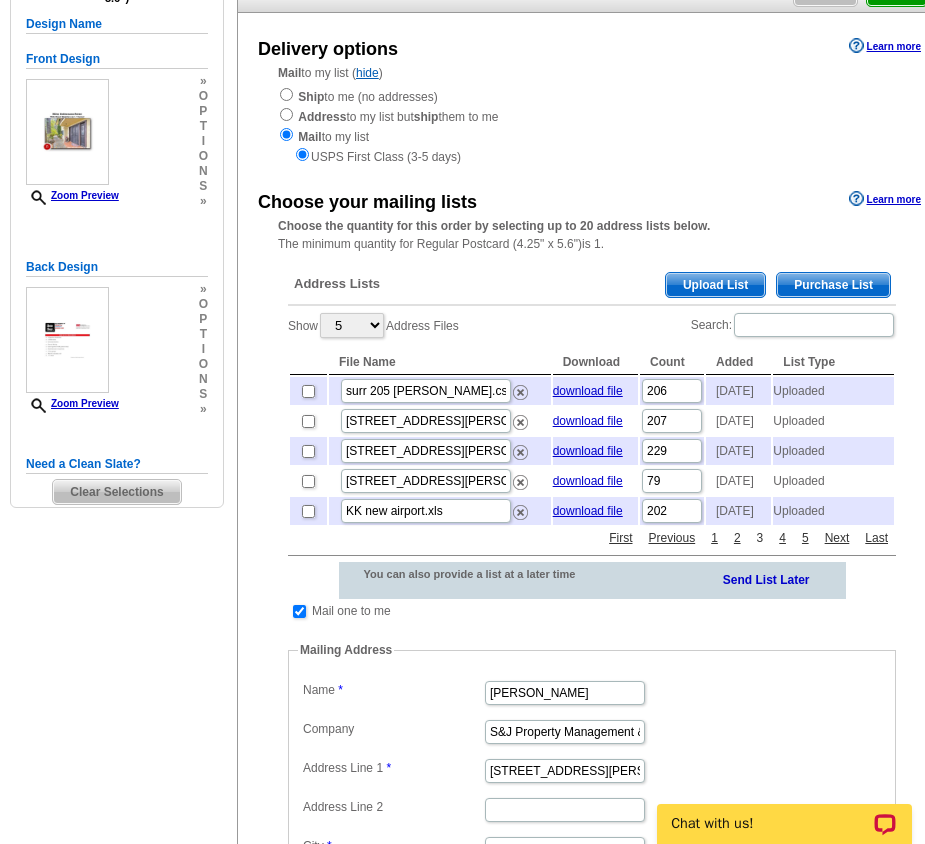 click on "3" at bounding box center (760, 538) 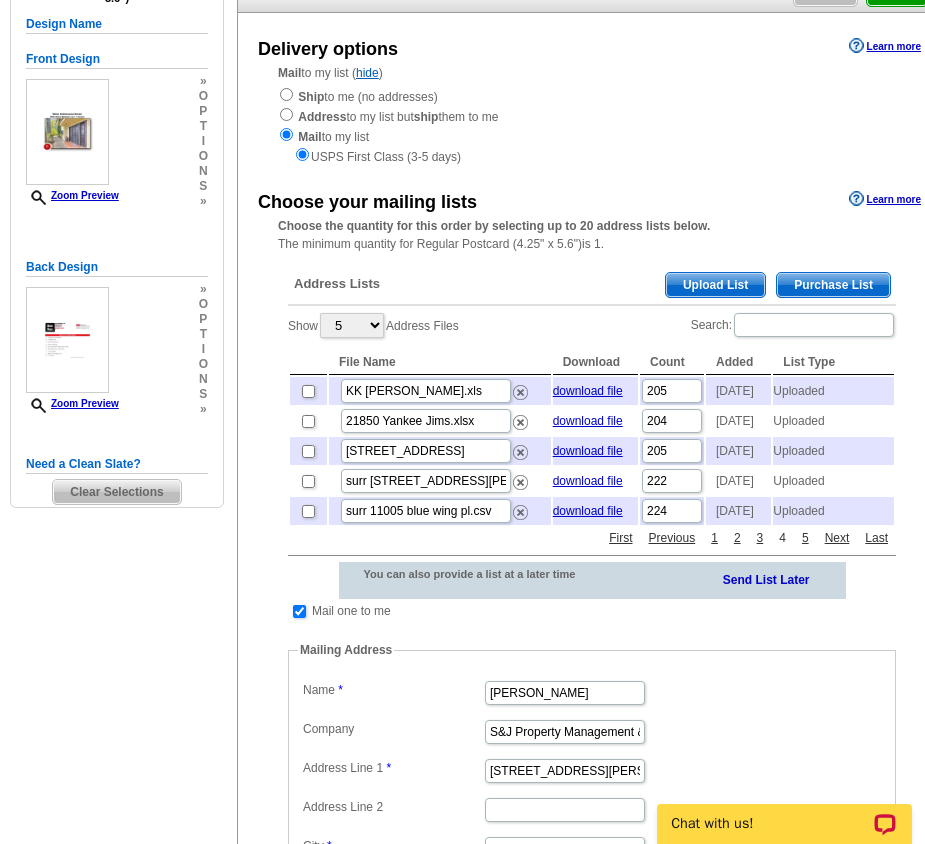 click on "4" at bounding box center (782, 538) 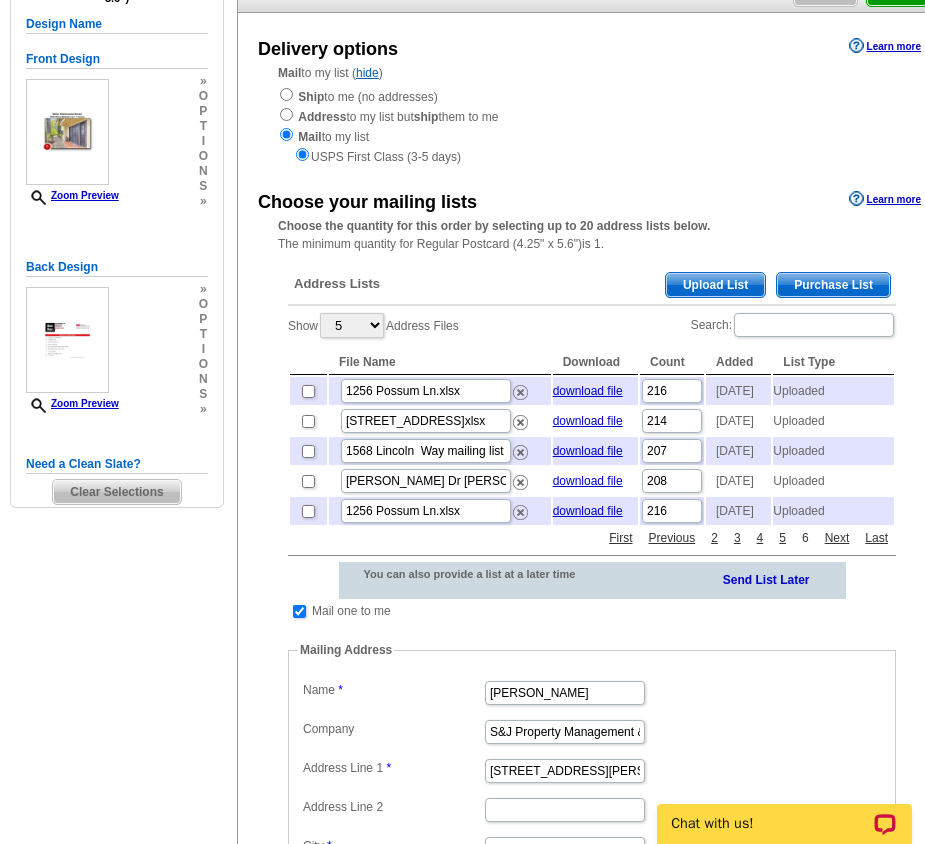 click on "6" at bounding box center [805, 538] 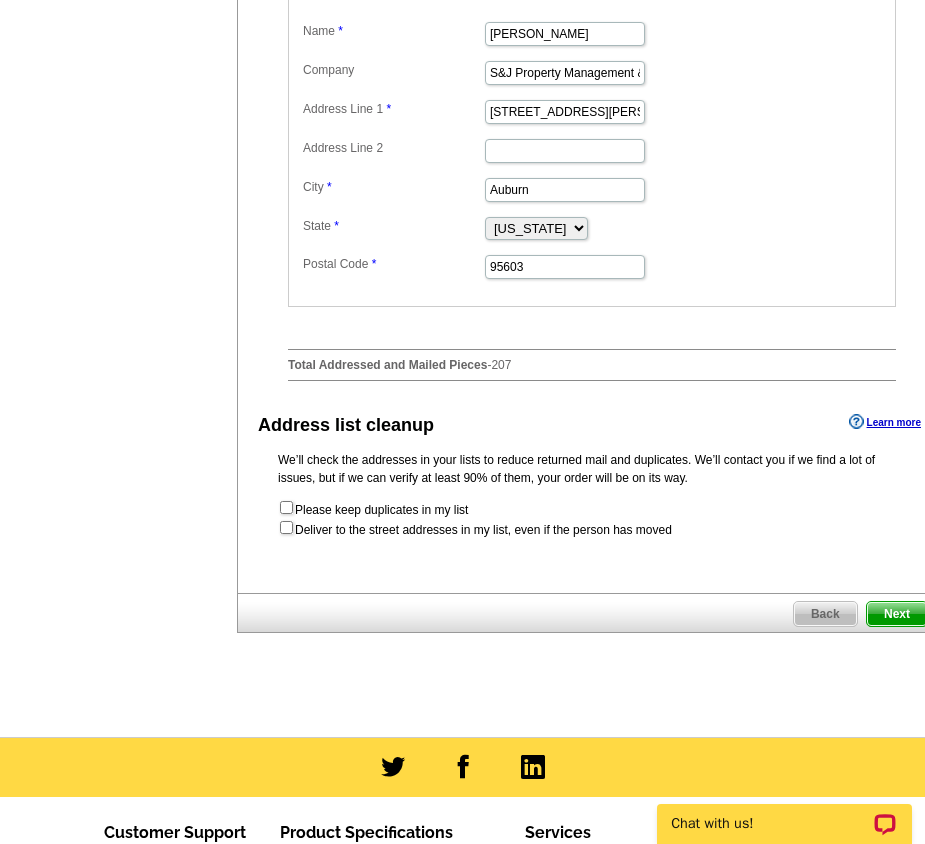 scroll, scrollTop: 900, scrollLeft: 0, axis: vertical 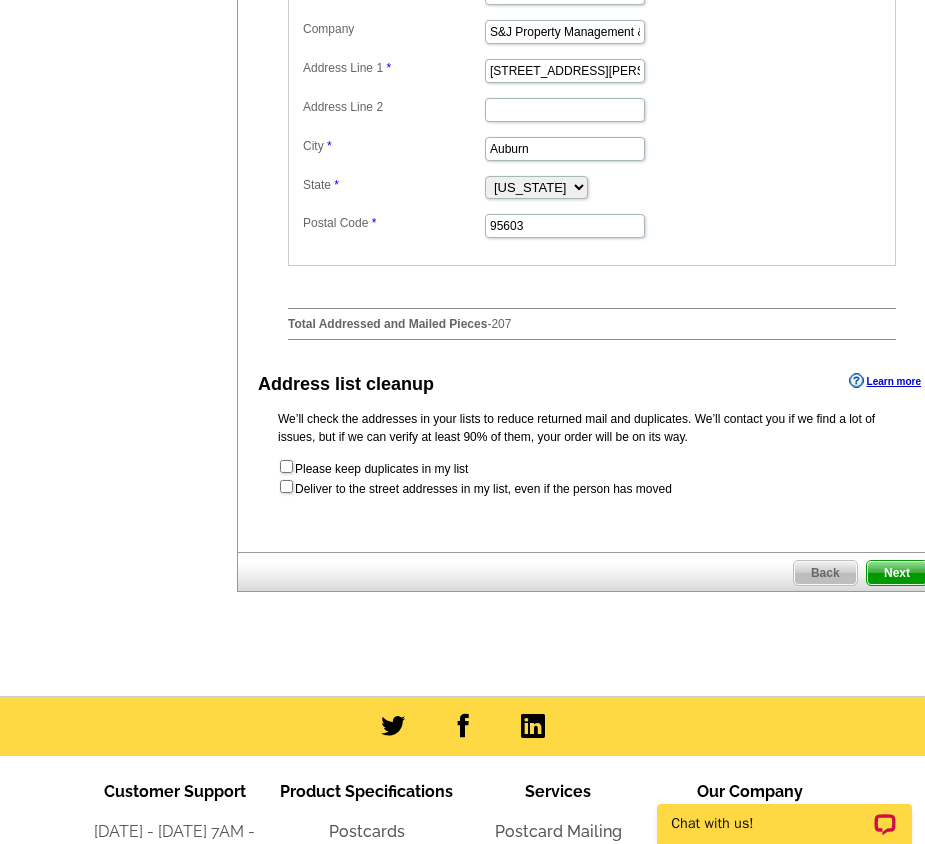 click on "Next" at bounding box center [897, 573] 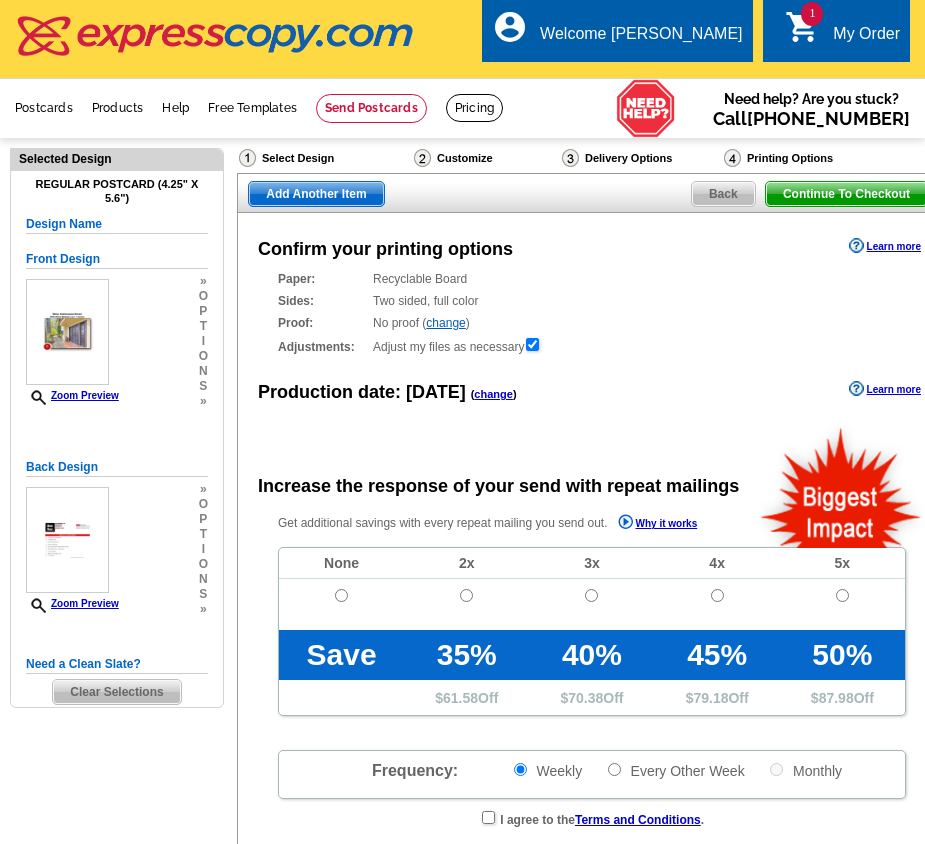 scroll, scrollTop: 0, scrollLeft: 0, axis: both 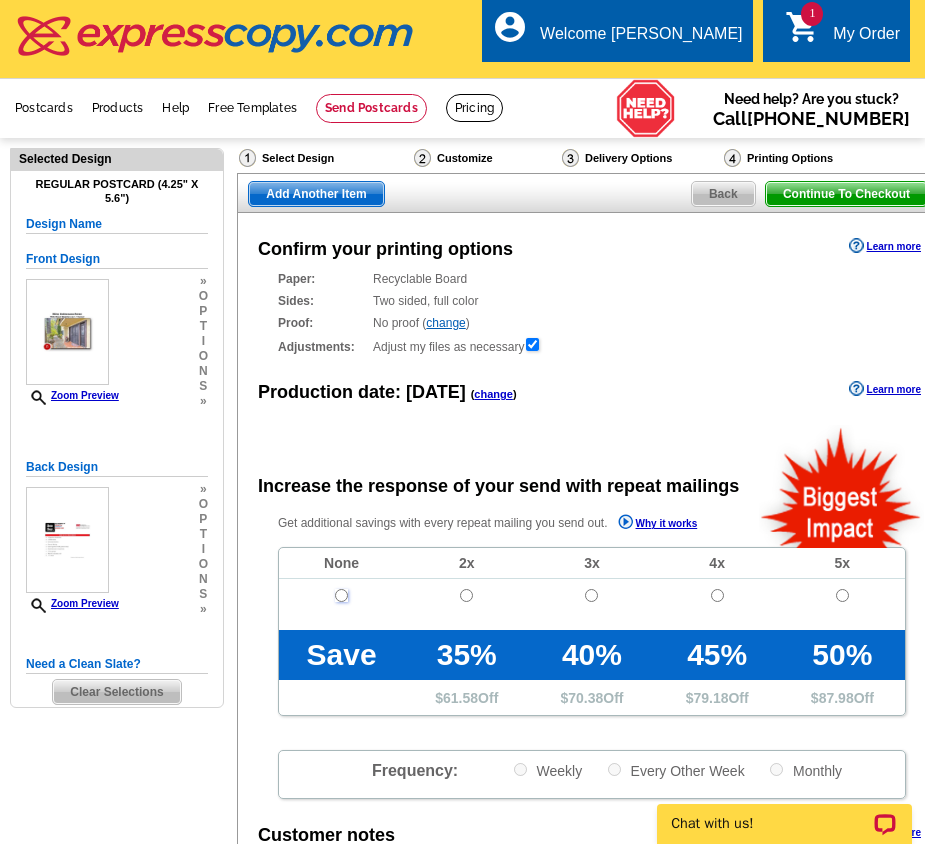click at bounding box center [341, 595] 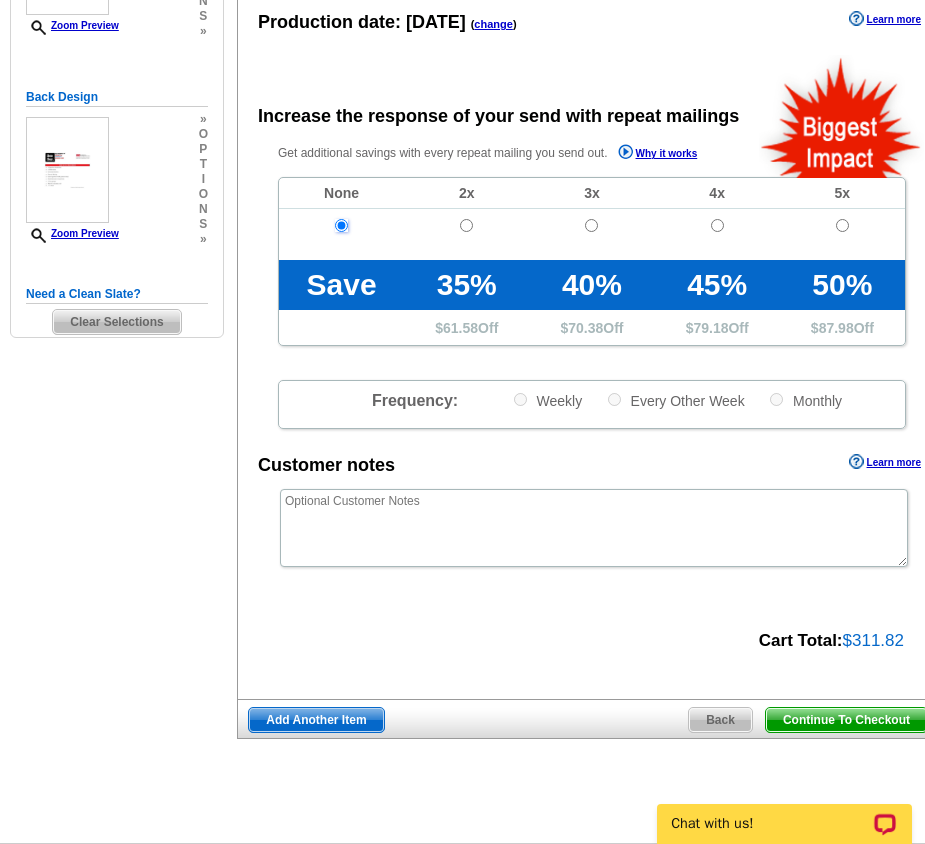 scroll, scrollTop: 400, scrollLeft: 0, axis: vertical 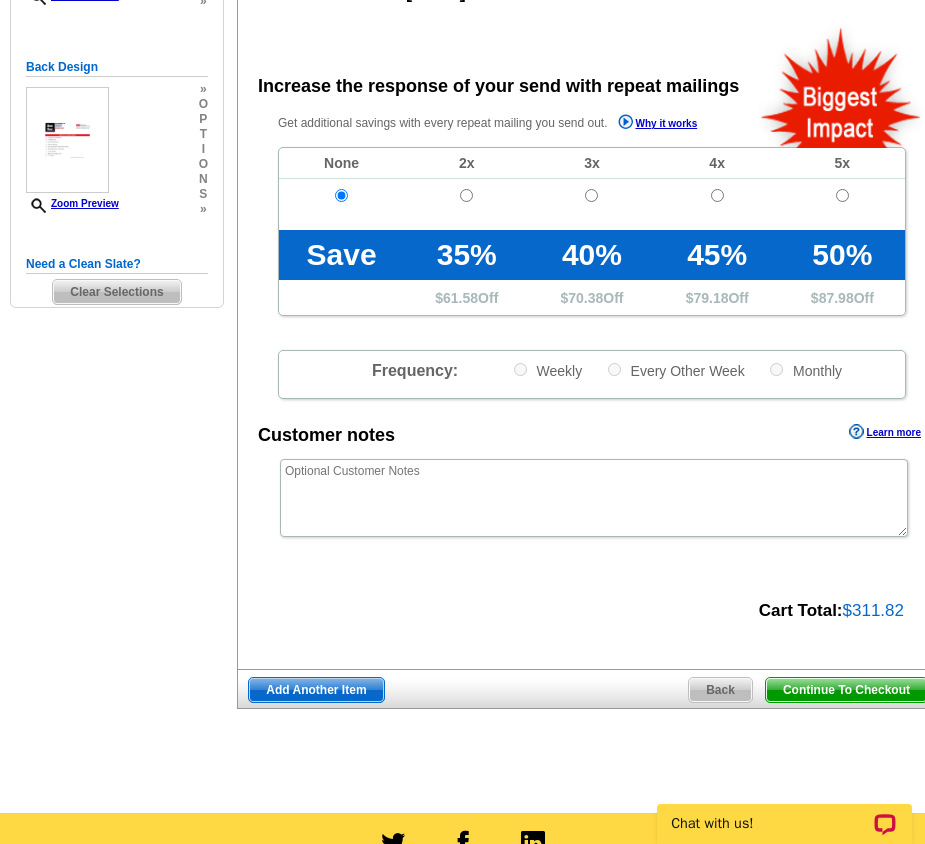 click on "Continue To Checkout" at bounding box center [846, 690] 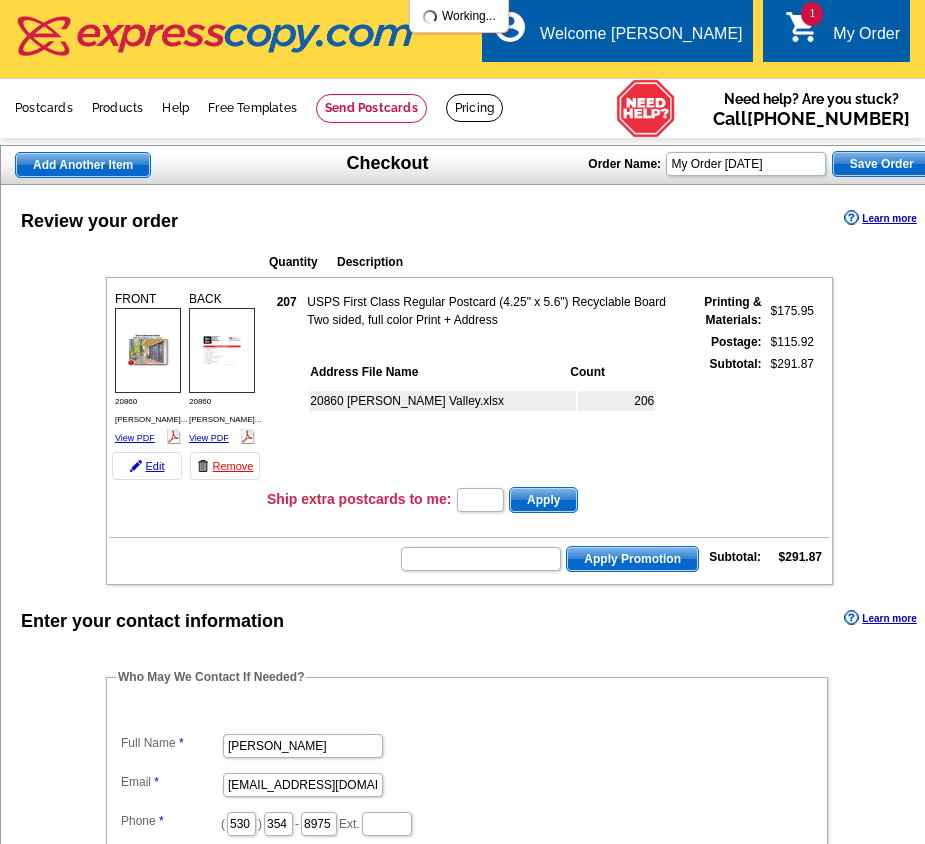 scroll, scrollTop: 0, scrollLeft: 0, axis: both 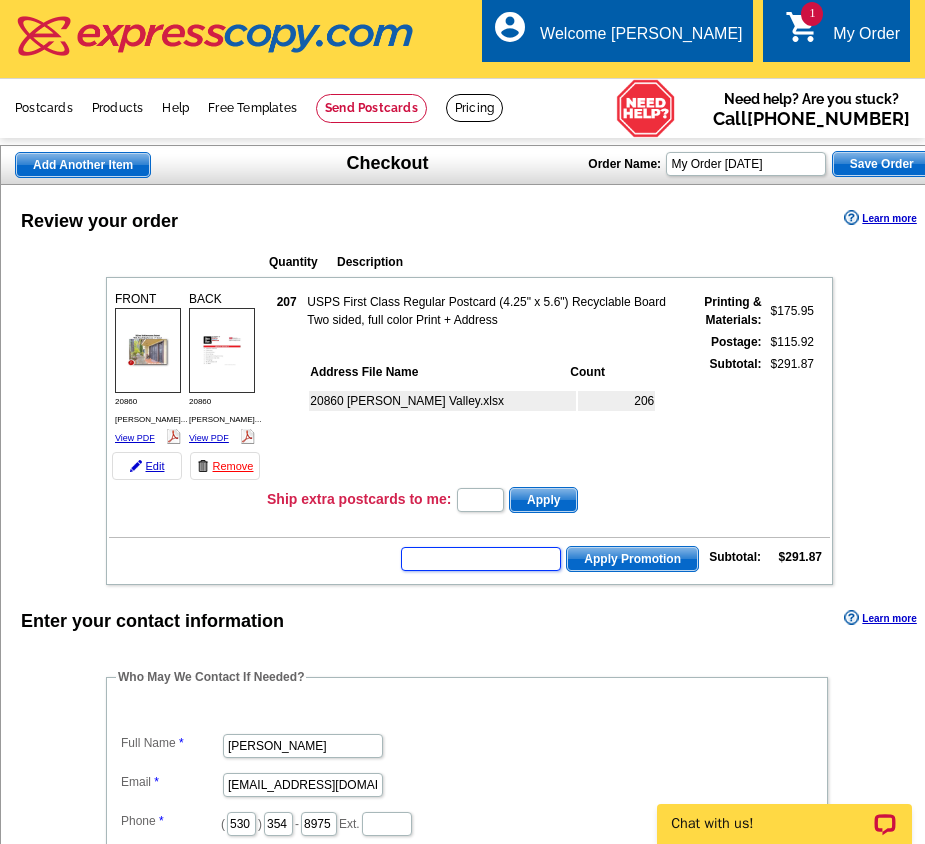 click at bounding box center (481, 559) 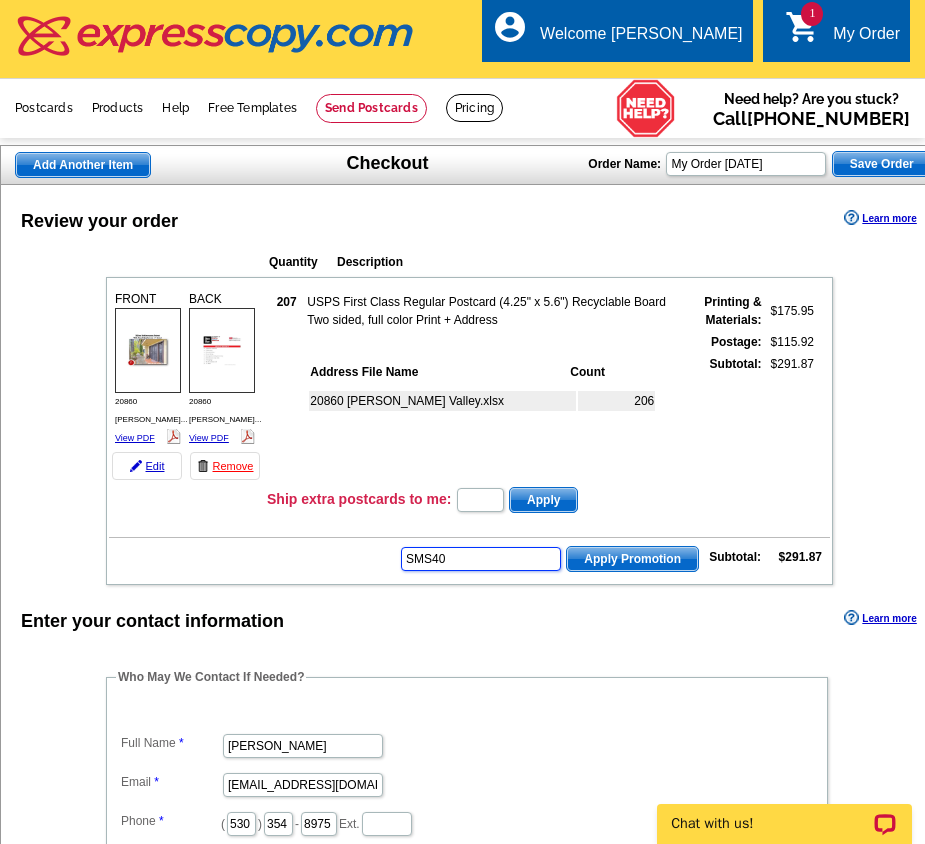 type on "SMS40" 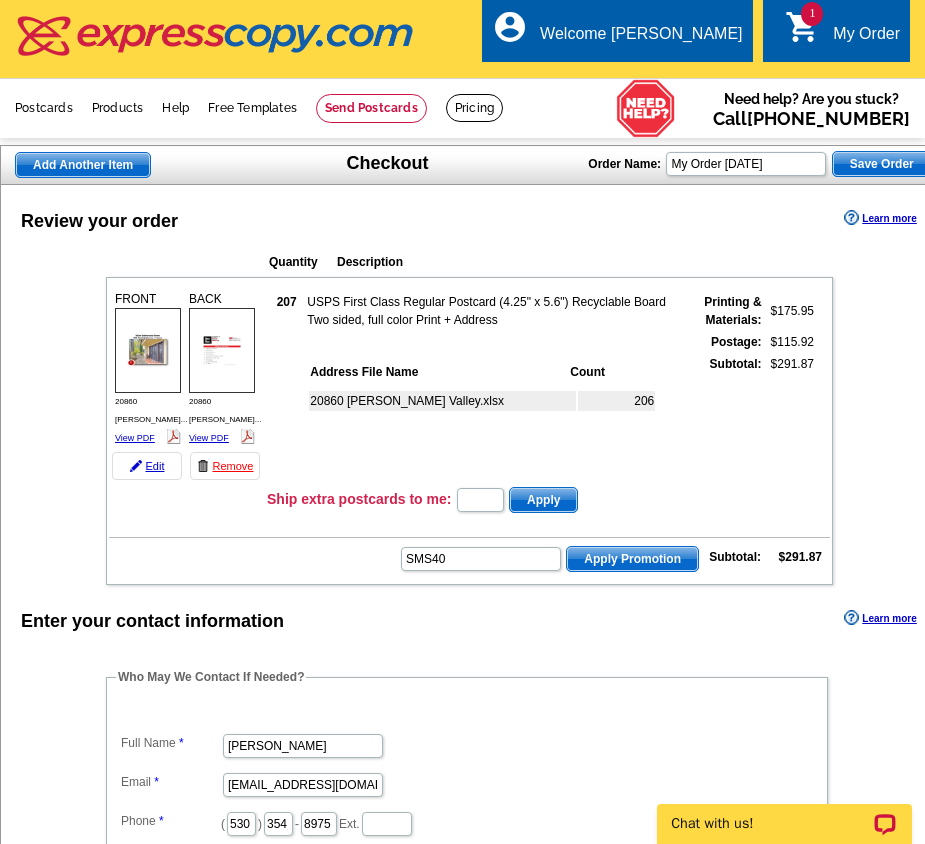 click on "Apply Promotion" at bounding box center (632, 559) 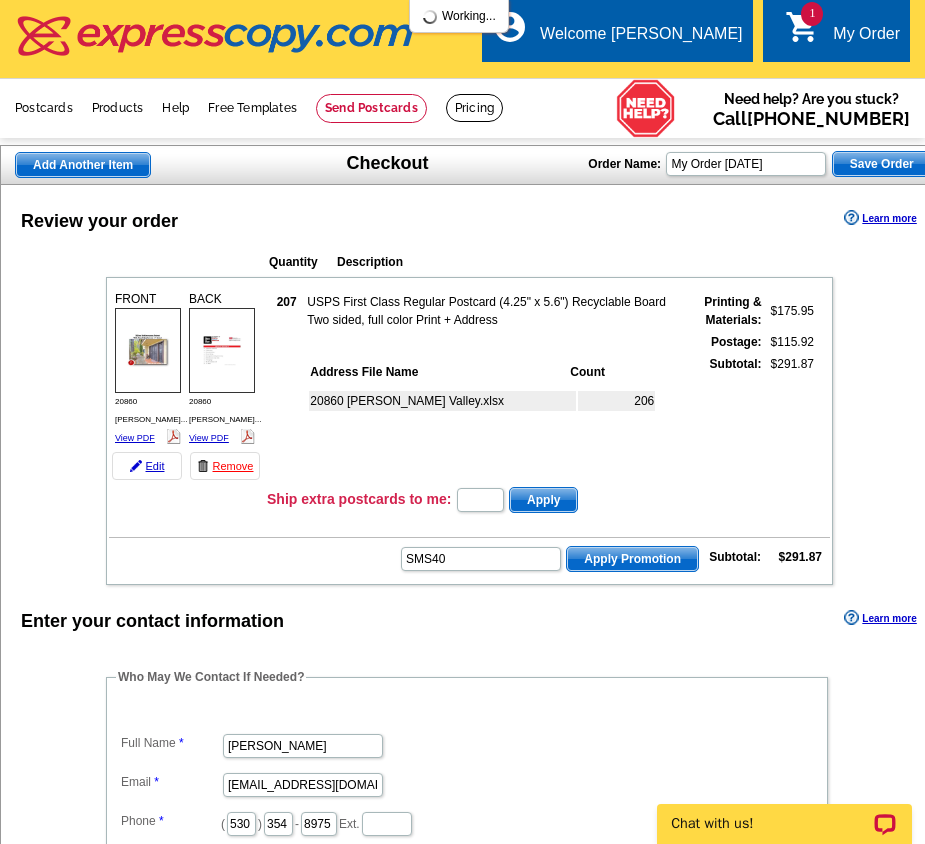 scroll, scrollTop: 0, scrollLeft: 0, axis: both 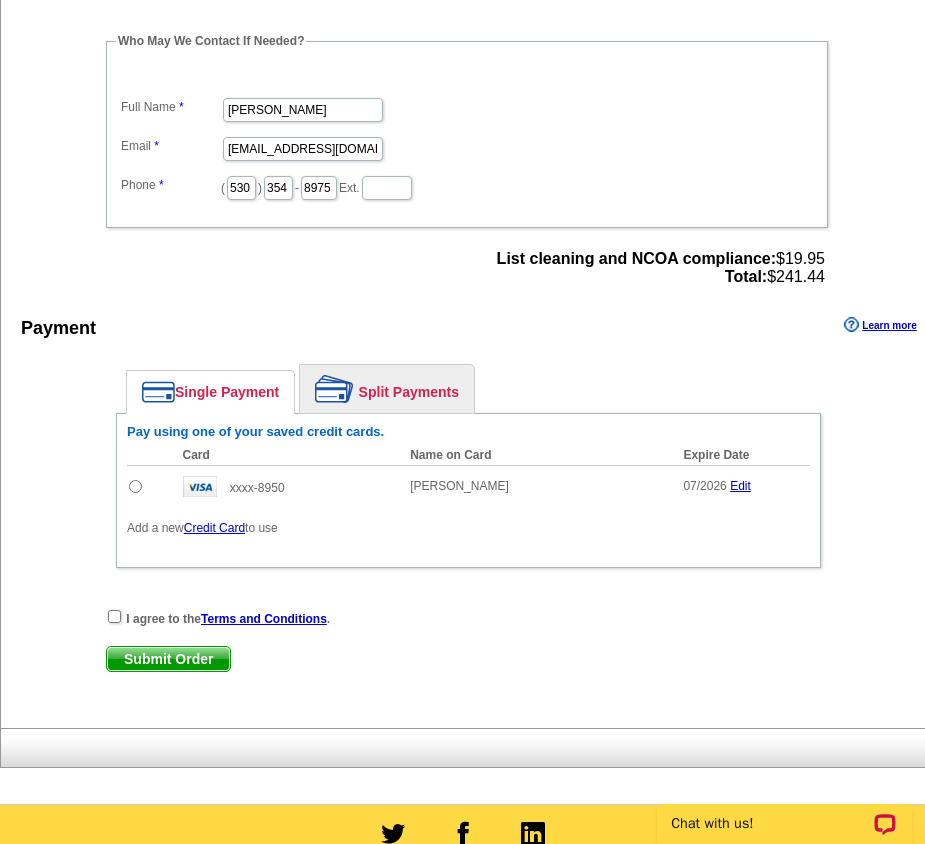 click at bounding box center (135, 486) 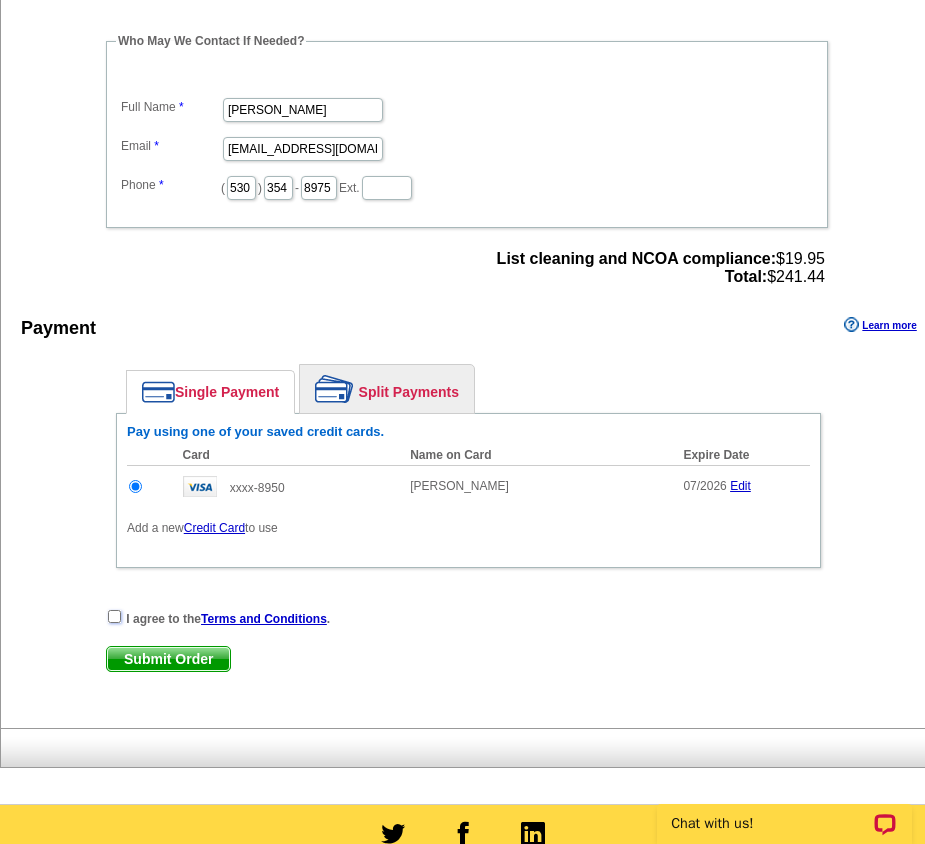 click at bounding box center [114, 616] 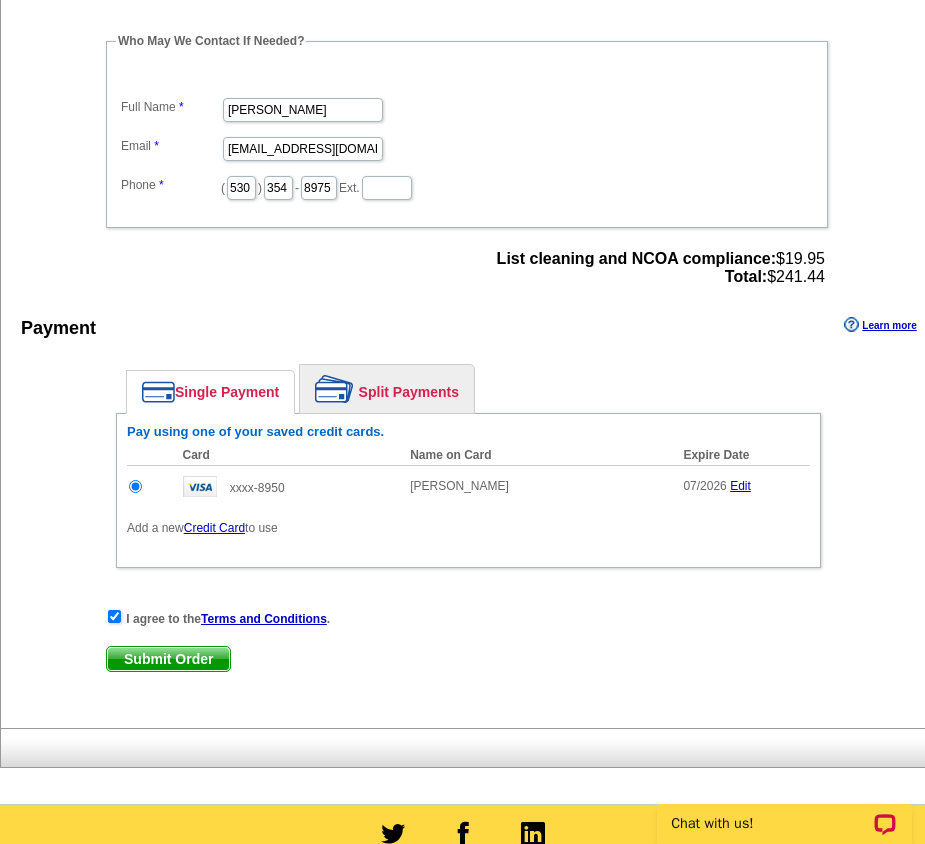 click on "Submit Order" at bounding box center (168, 659) 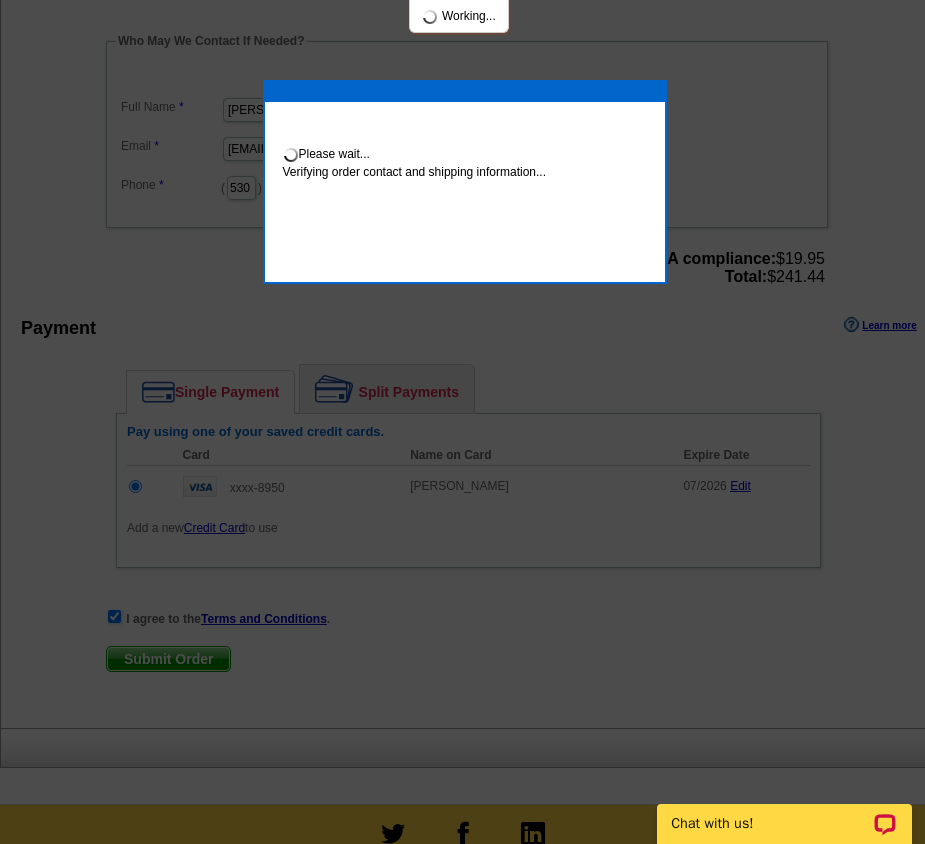 scroll, scrollTop: 692, scrollLeft: 0, axis: vertical 